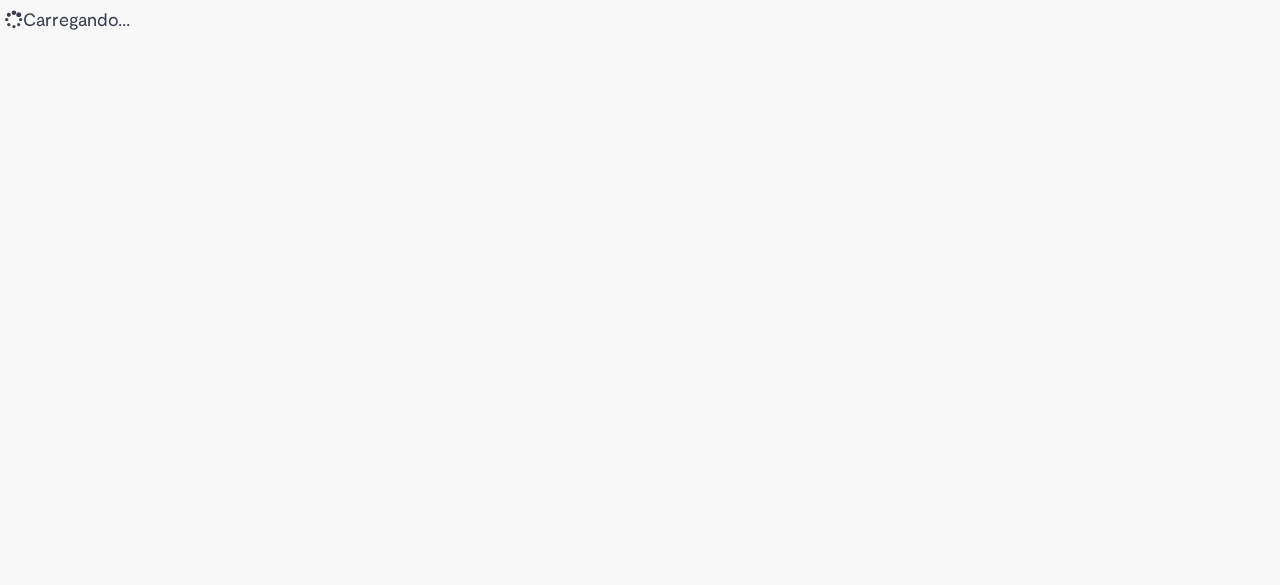 scroll, scrollTop: 0, scrollLeft: 0, axis: both 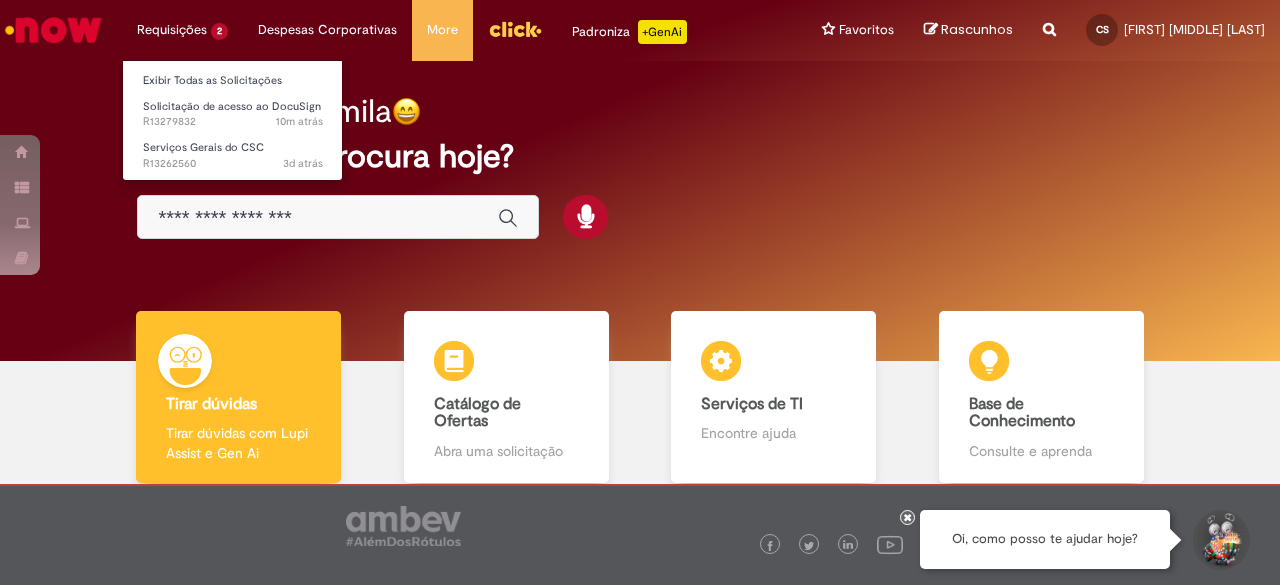 click on "Requisições   2
Exibir Todas as Solicitações
Solicitação de acesso ao DocuSign
10m atrás 10 minutos atrás  R13279832
Serviços Gerais do CSC
3d atrás 3 dias atrás  R13262560" at bounding box center [182, 30] 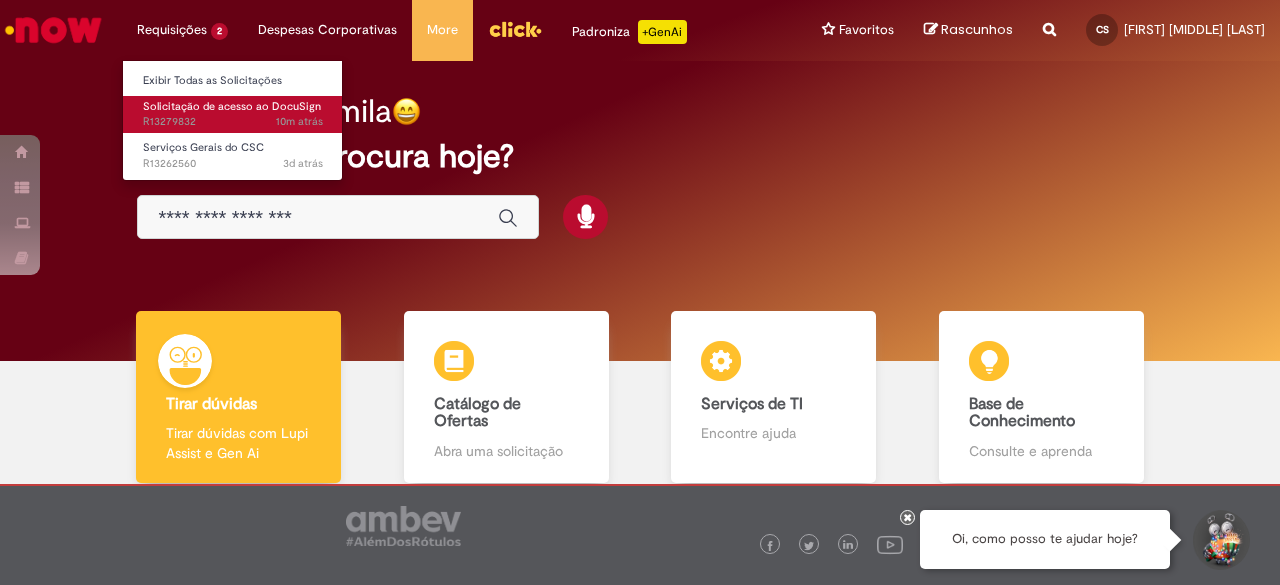 click on "Solicitação de acesso ao DocuSign" at bounding box center (232, 106) 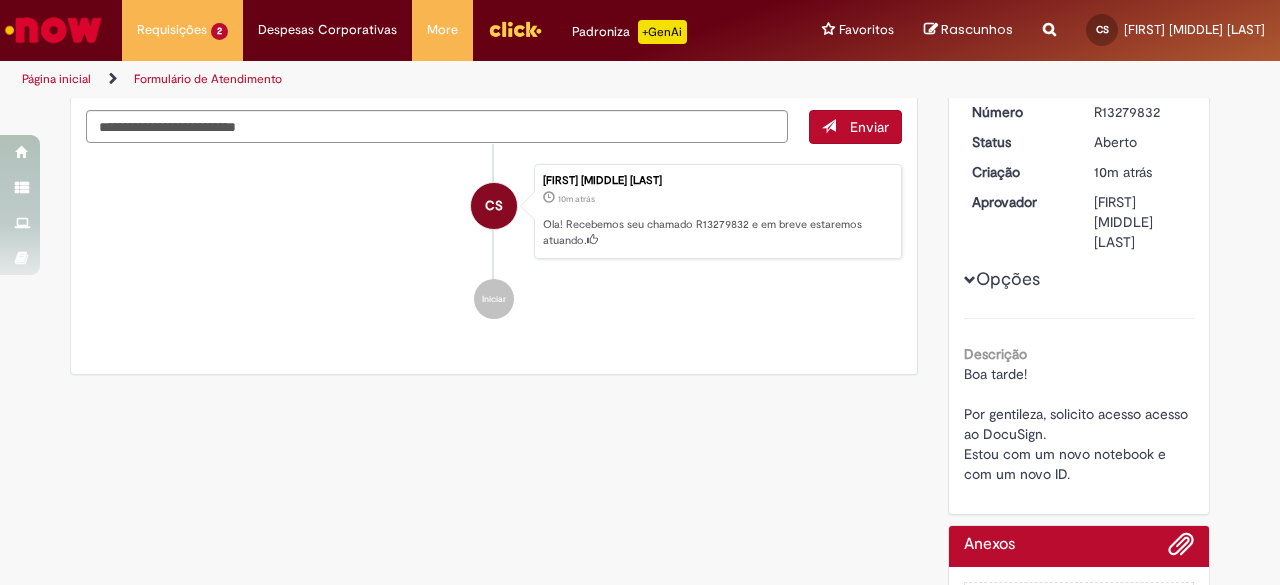 scroll, scrollTop: 68, scrollLeft: 0, axis: vertical 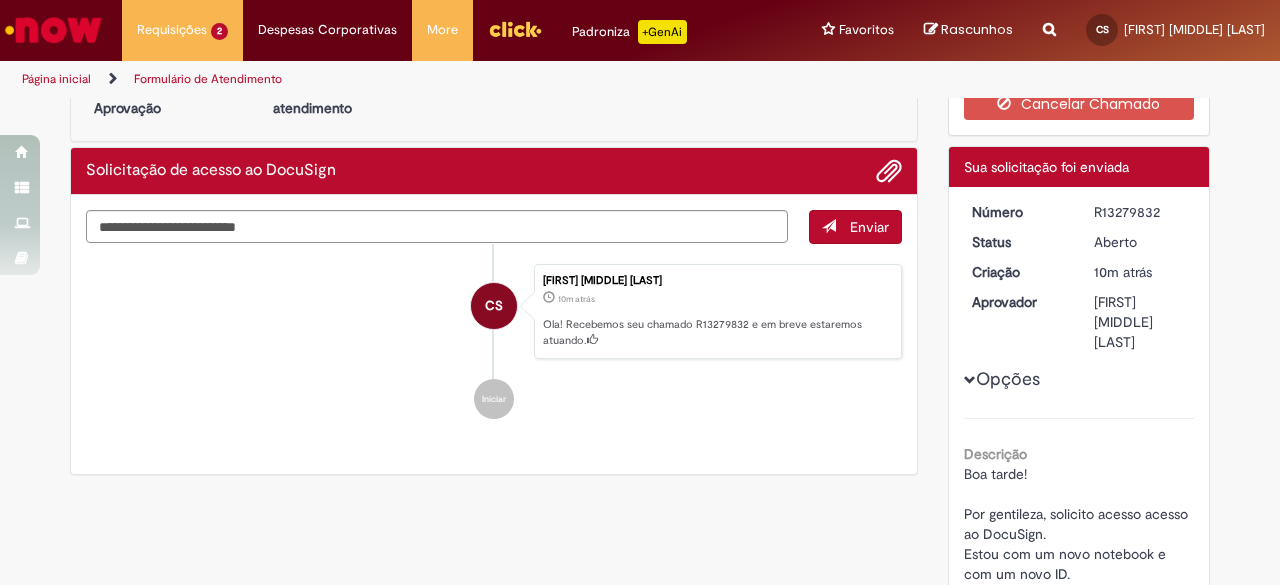 drag, startPoint x: 1087, startPoint y: 209, endPoint x: 1162, endPoint y: 213, distance: 75.10659 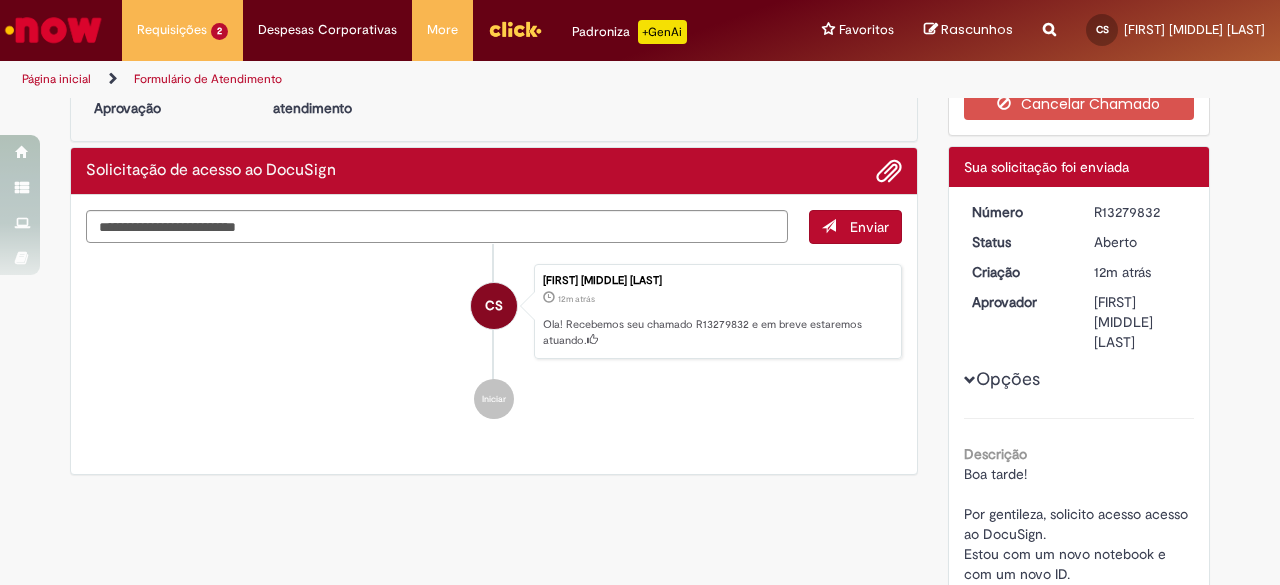 click on "Opções
Descrição
Boa tarde!
Por gentileza, solicito acesso acesso ao DocuSign.
Estou com um novo notebook e com um novo ID." at bounding box center (1079, 393) 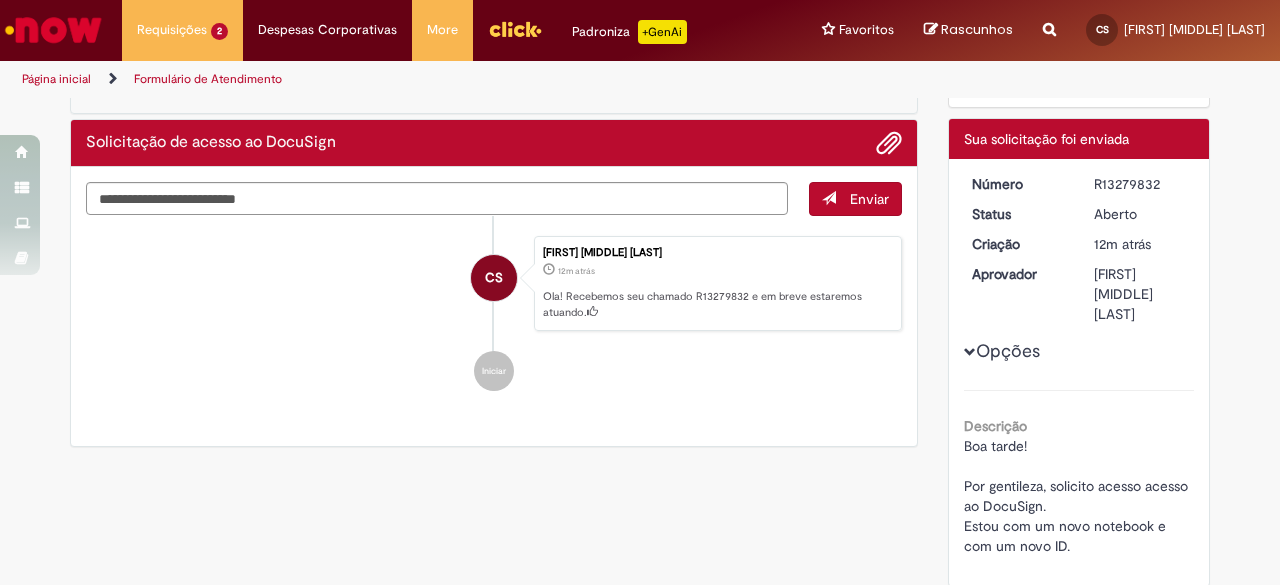 scroll, scrollTop: 0, scrollLeft: 0, axis: both 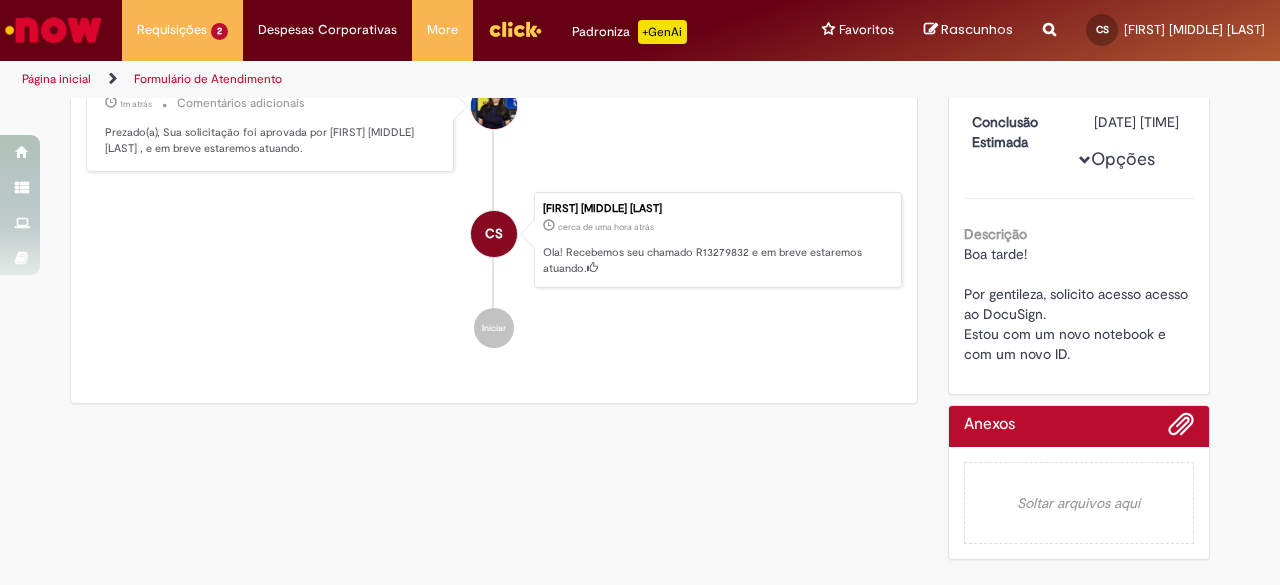 click at bounding box center [53, 30] 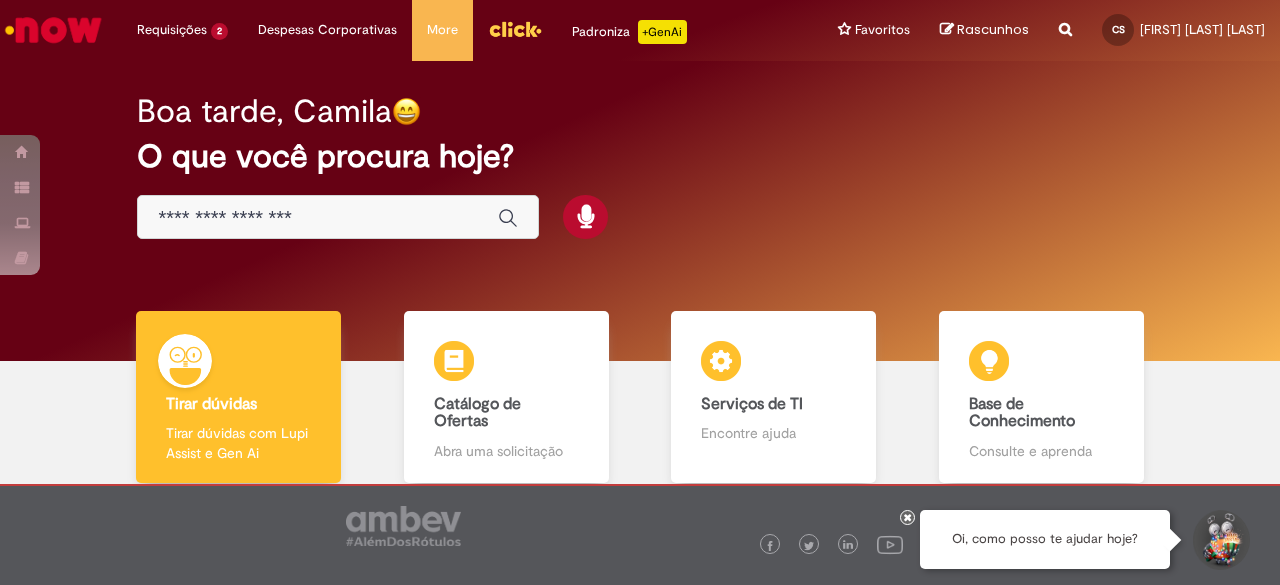 scroll, scrollTop: 0, scrollLeft: 0, axis: both 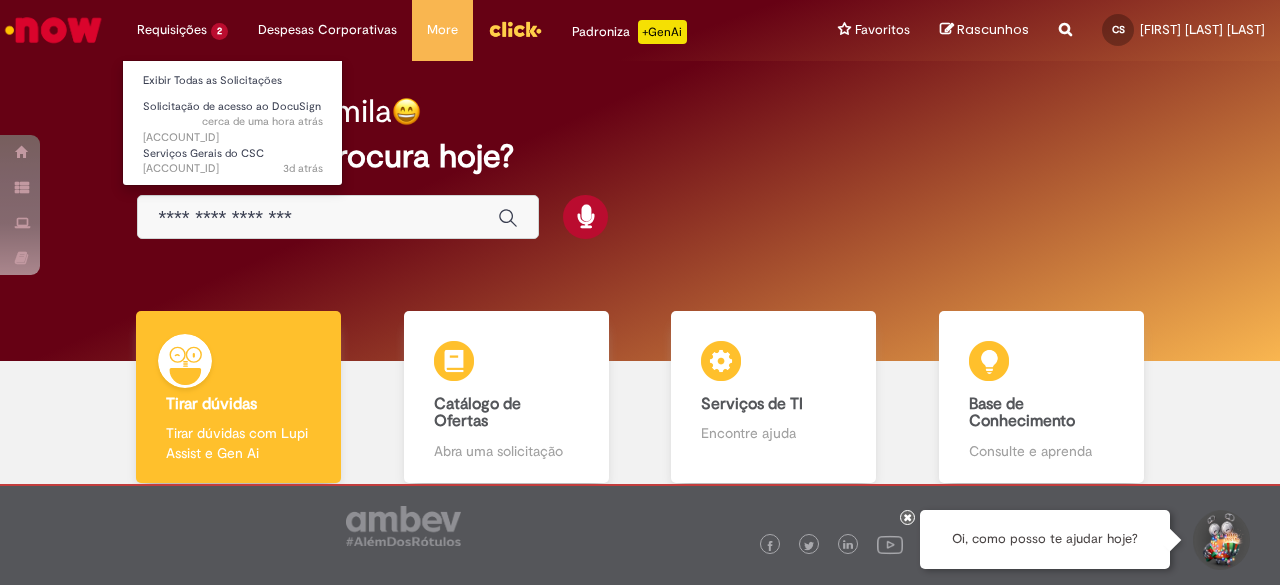 click on "Requisições   2
Exibir Todas as Solicitações
Solicitação de acesso ao DocuSign
cerca de uma hora atrás cerca de uma hora atrás  R13279832
Serviços Gerais do CSC
3d atrás 3 dias atrás  R13262560" at bounding box center (182, 30) 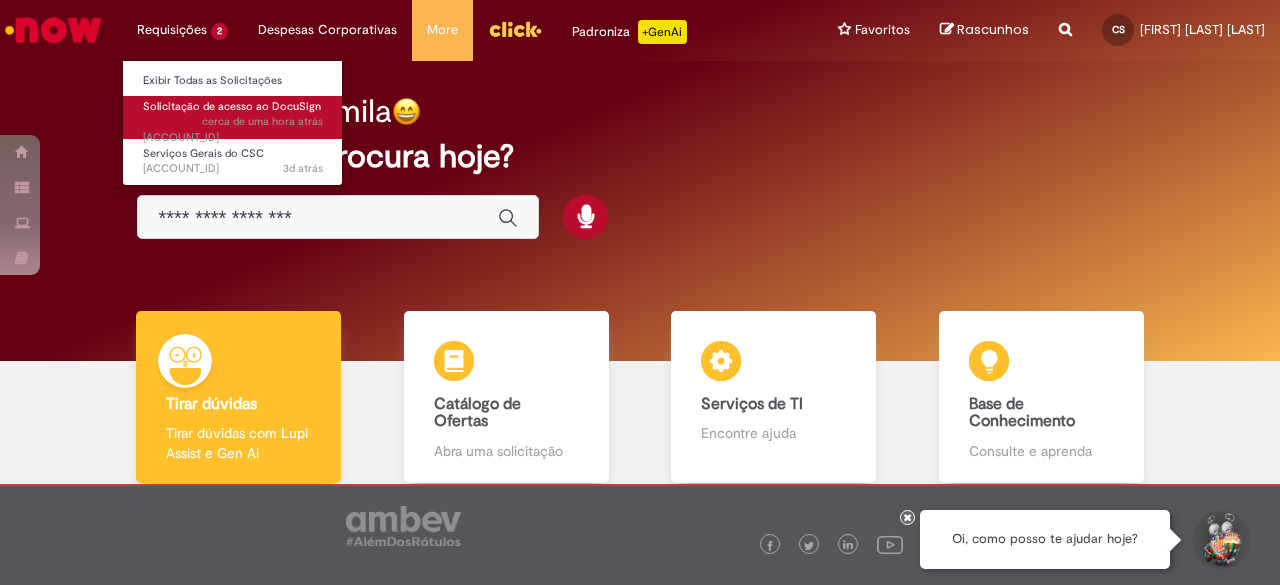 click on "cerca de uma hora atrás cerca de uma hora atrás  R13279832" at bounding box center [233, 129] 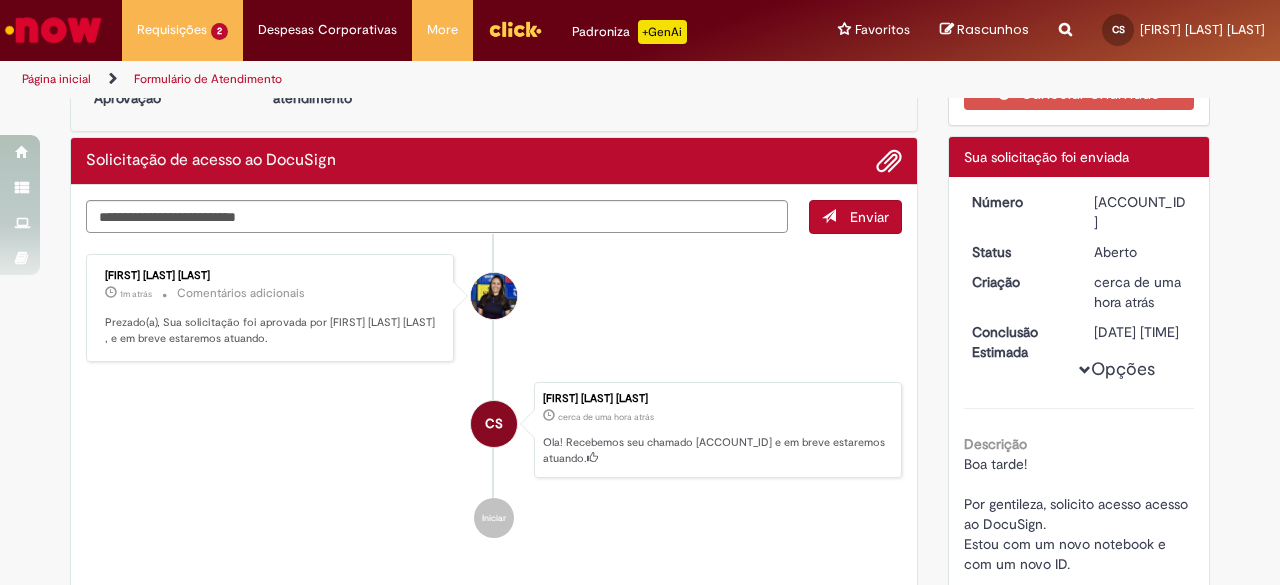 scroll, scrollTop: 294, scrollLeft: 0, axis: vertical 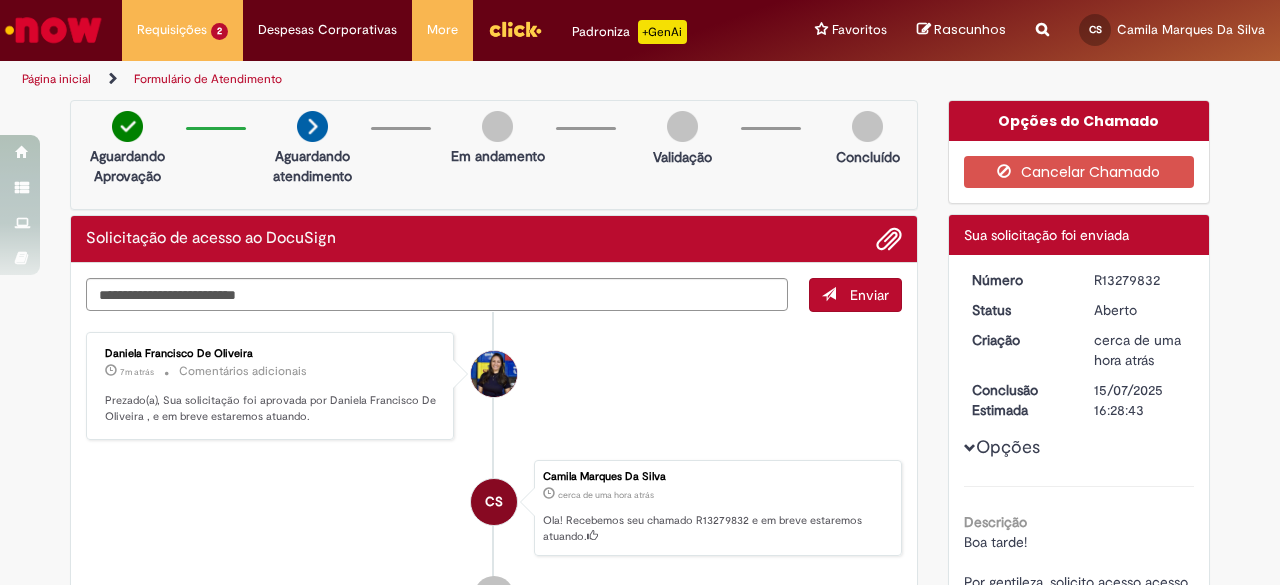click at bounding box center (1042, 18) 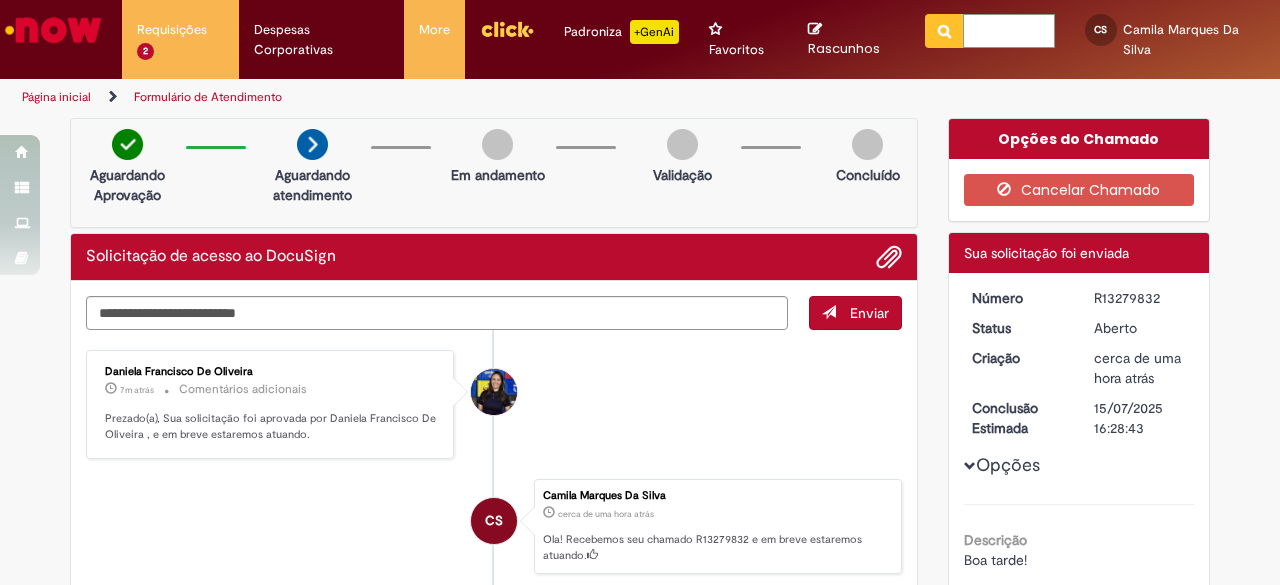 click at bounding box center (1009, 31) 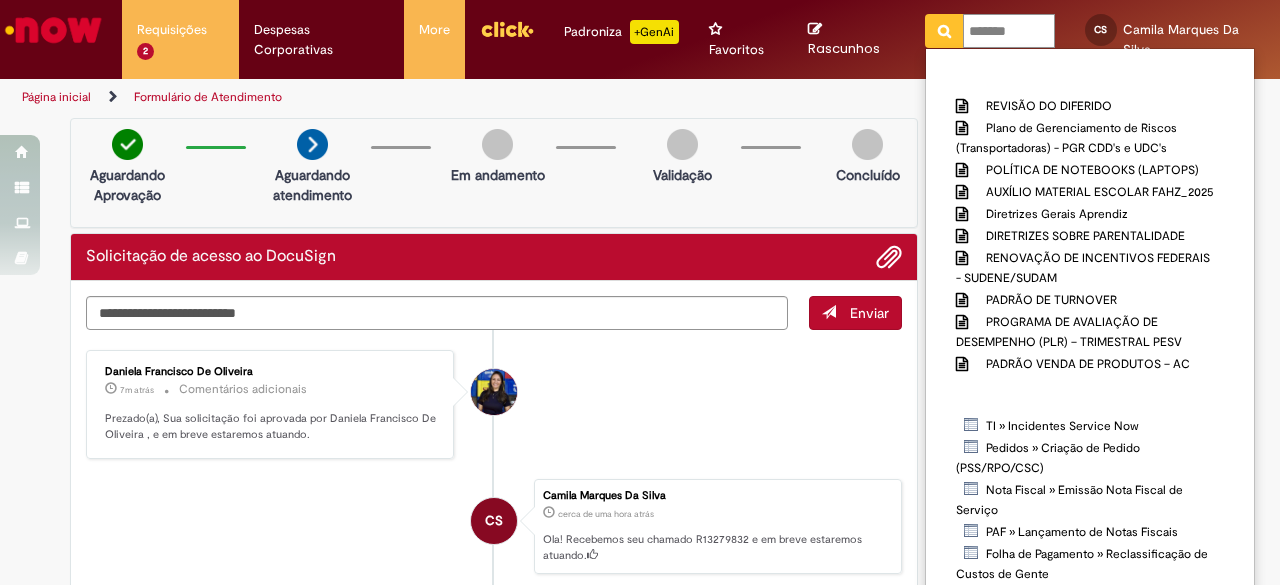click at bounding box center (944, 31) 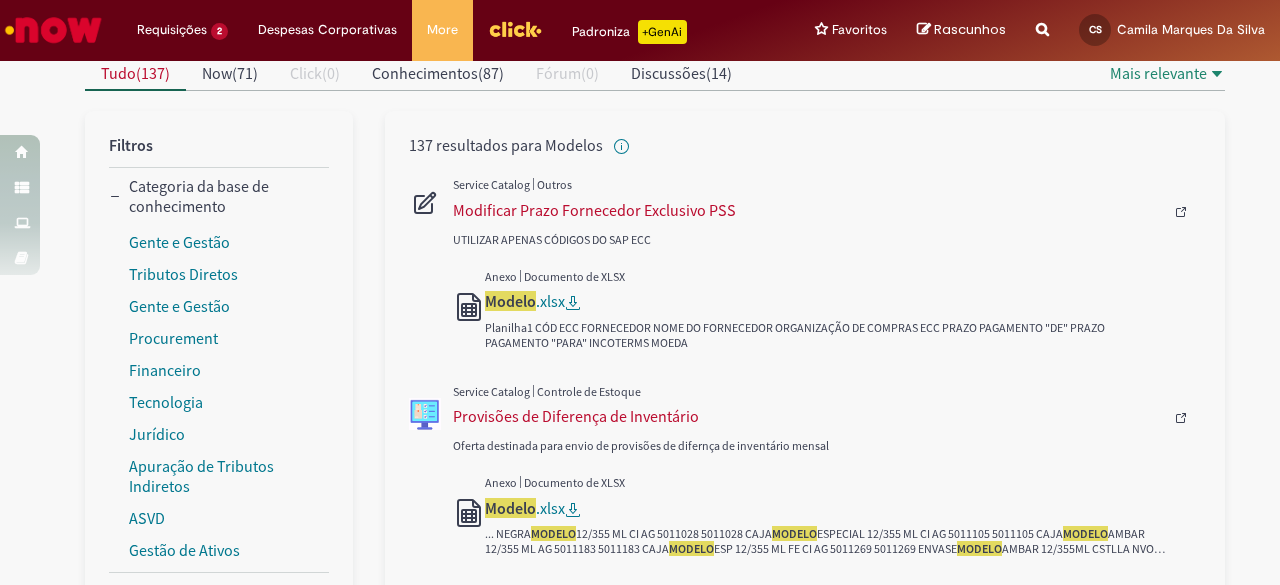 scroll, scrollTop: 500, scrollLeft: 0, axis: vertical 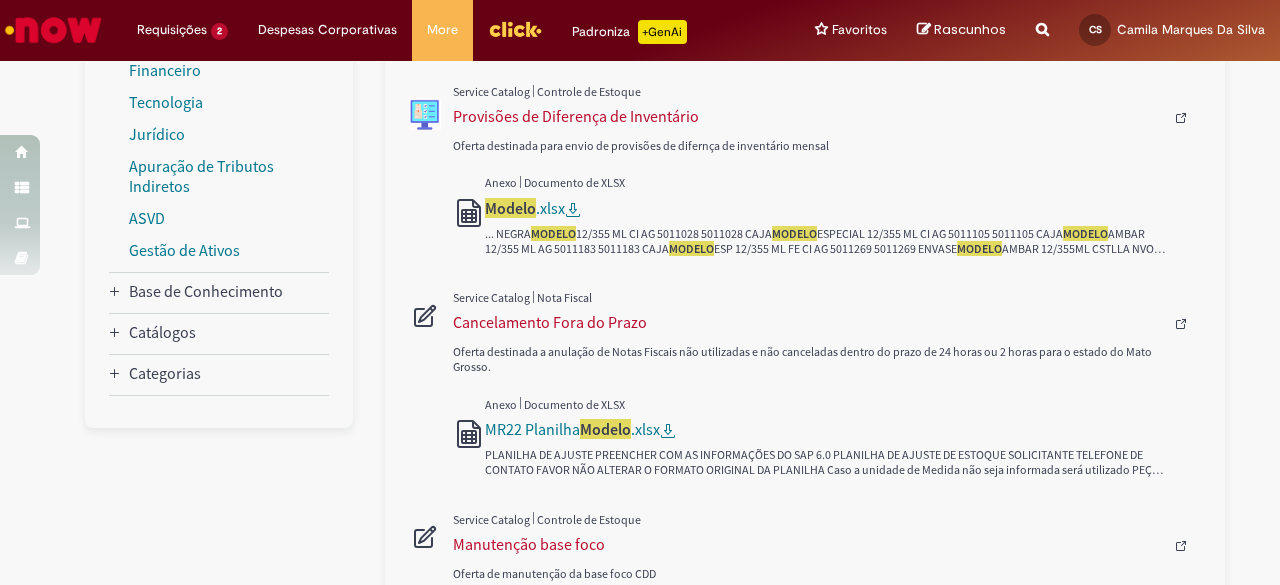click on "*******
Reportar problema
Artigos
Não encontrou base de conhecimento
Catálogo
Não foram encontradas ofertas
Comunidade
Nenhum resultado encontrado na comunidade" at bounding box center [1042, 30] 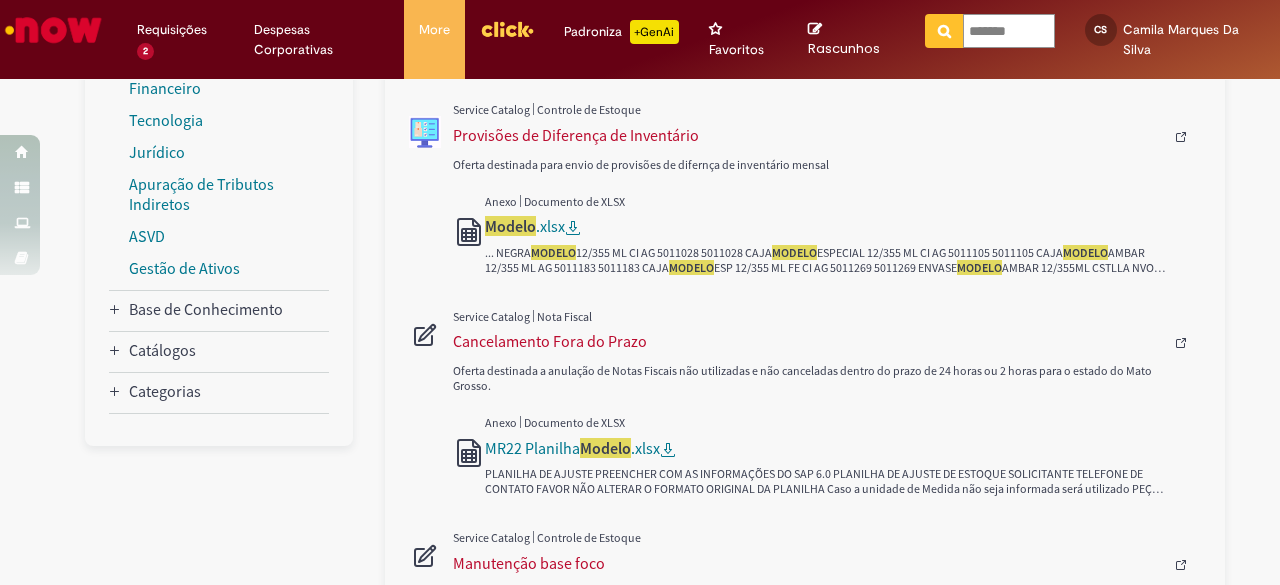 click on "*******" at bounding box center [1009, 31] 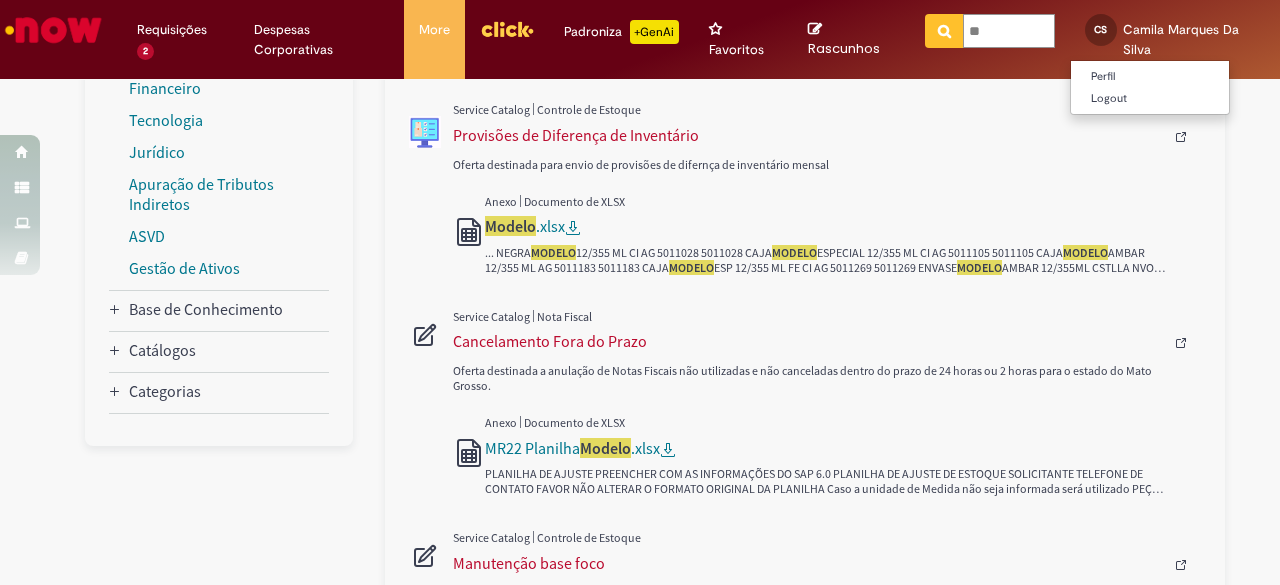 type on "*" 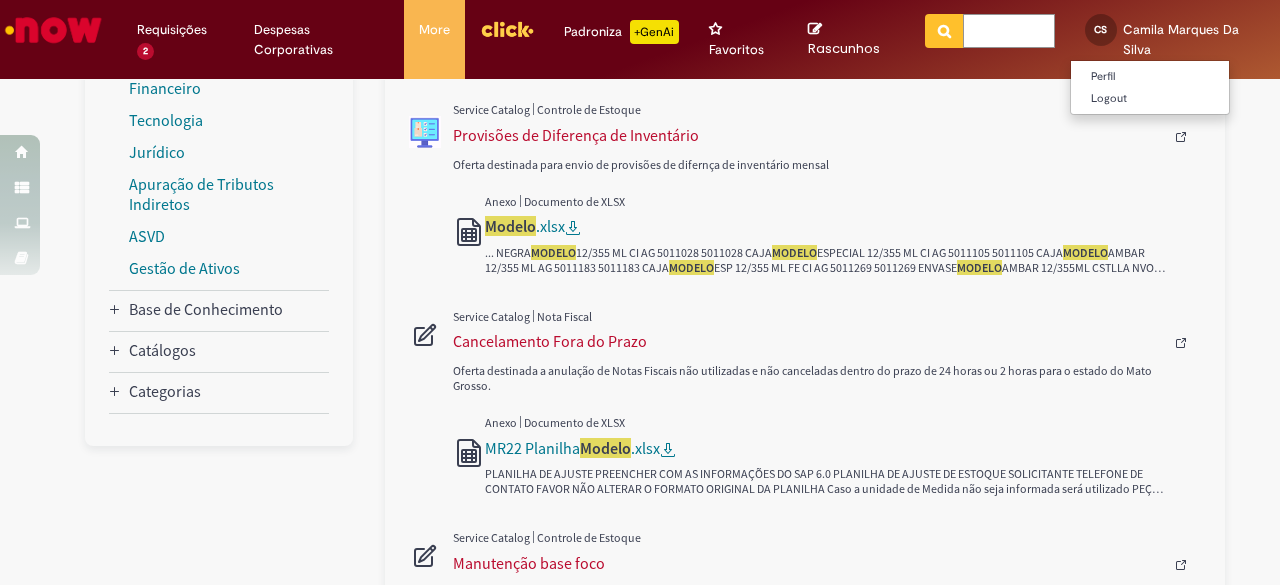 paste on "*********" 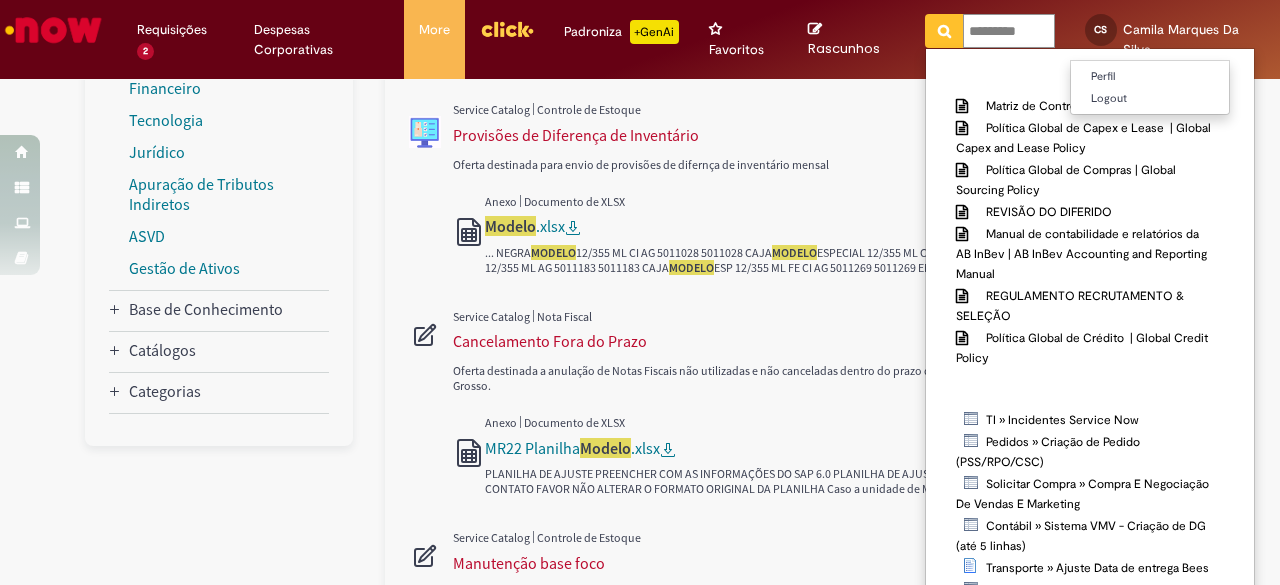 click at bounding box center [944, 31] 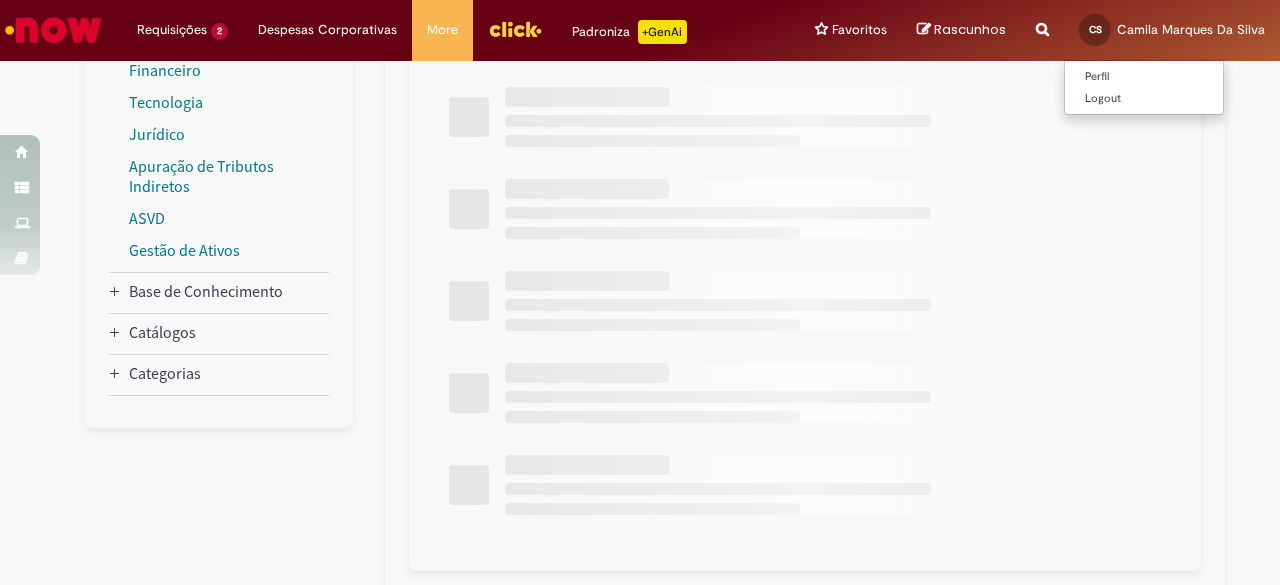type on "*********" 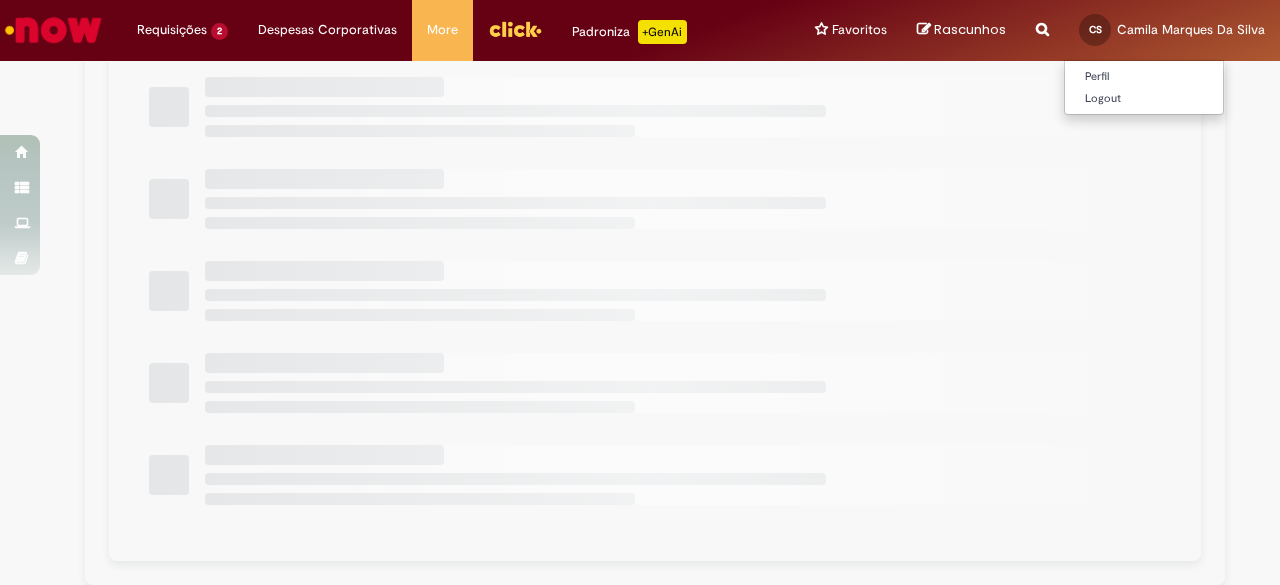 scroll, scrollTop: 0, scrollLeft: 0, axis: both 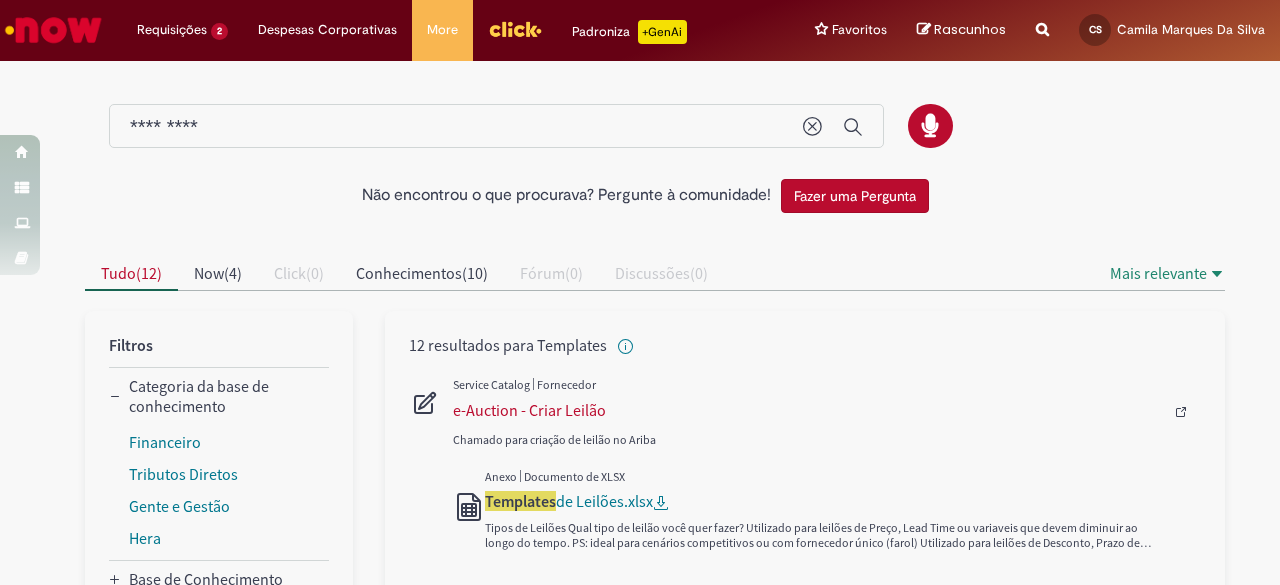 click at bounding box center (53, 30) 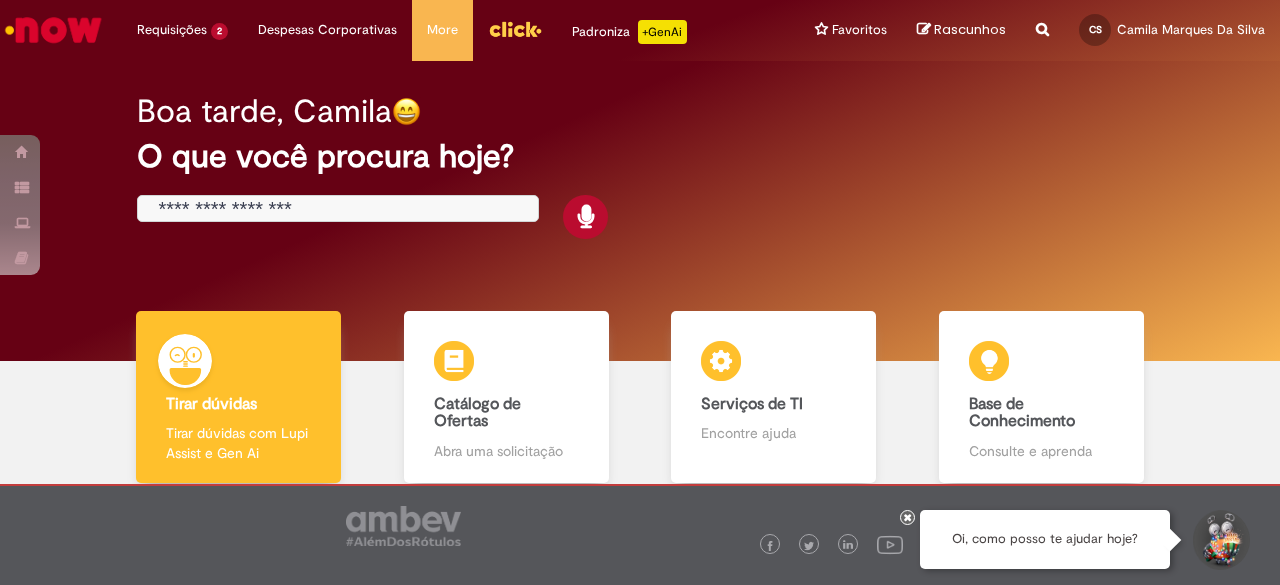 scroll, scrollTop: 0, scrollLeft: 0, axis: both 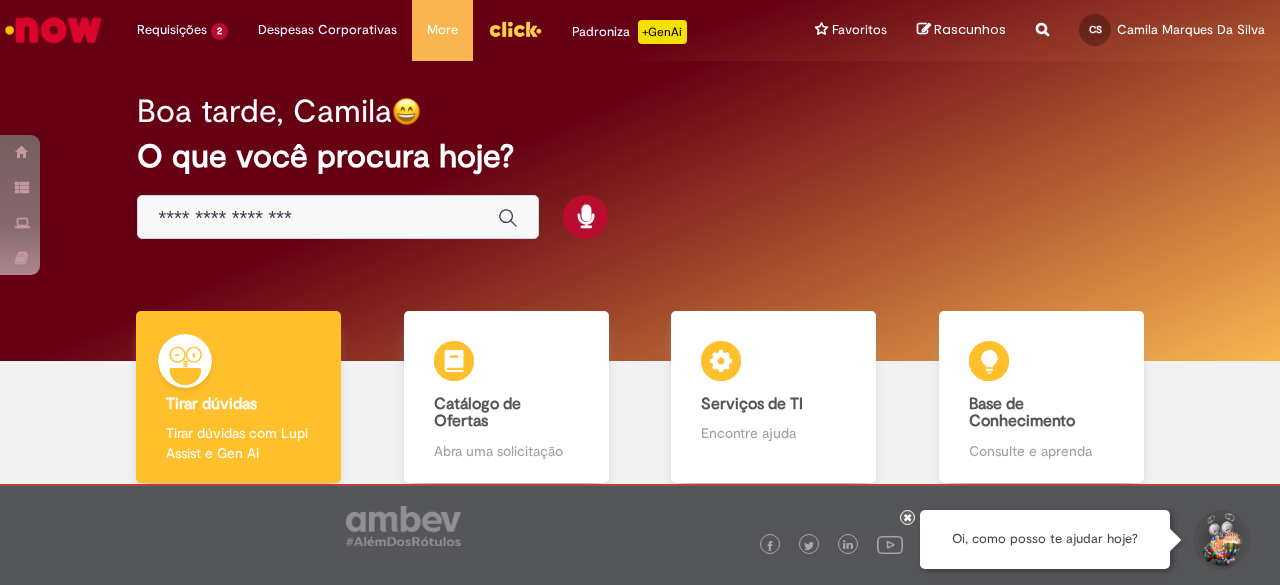 click at bounding box center (318, 218) 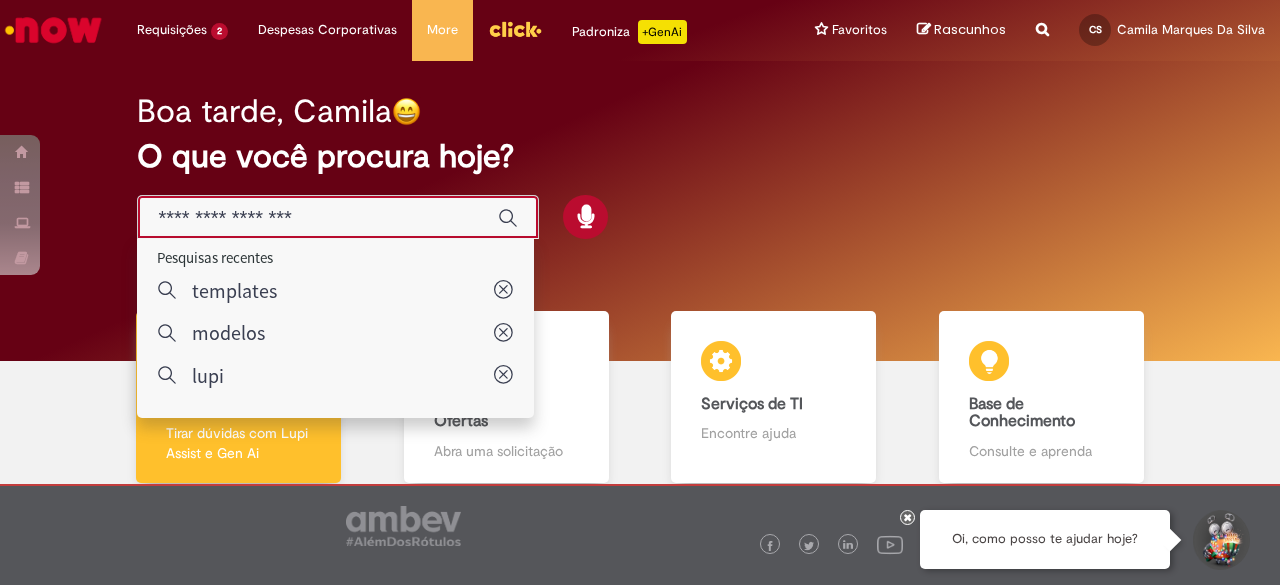 paste on "*********" 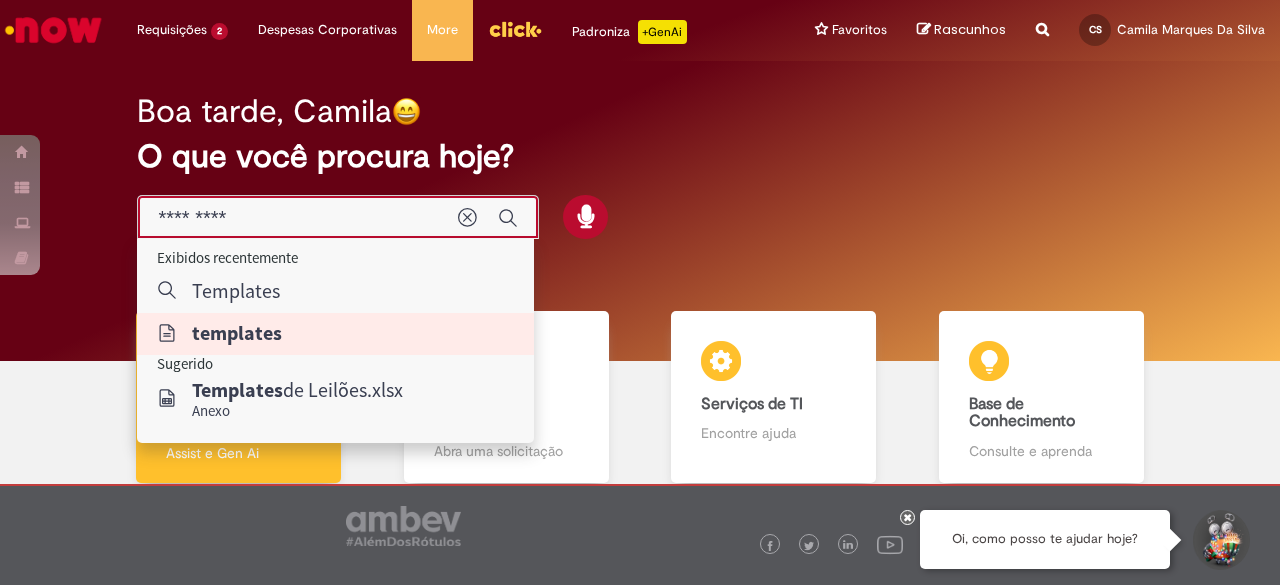 type on "*********" 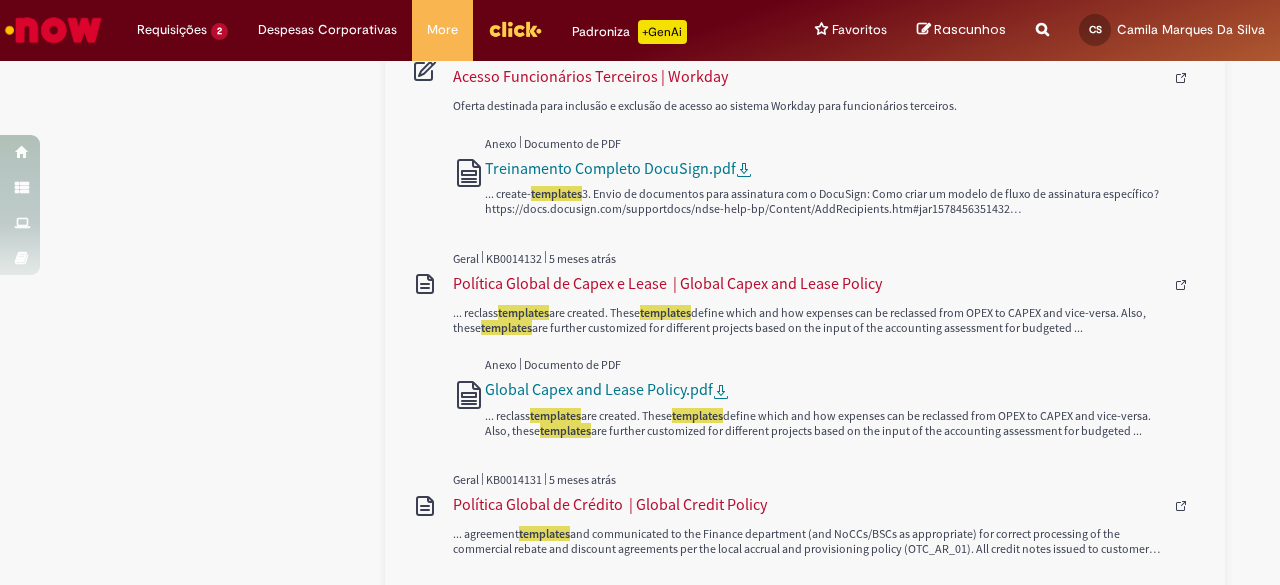 scroll, scrollTop: 1000, scrollLeft: 0, axis: vertical 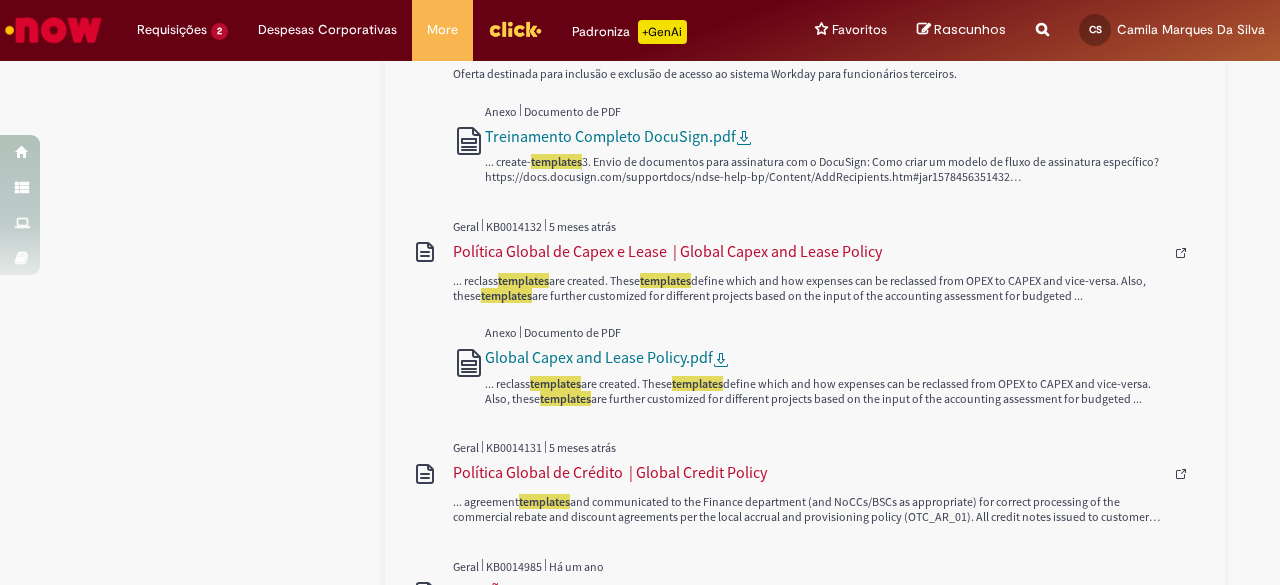 click at bounding box center (1042, 18) 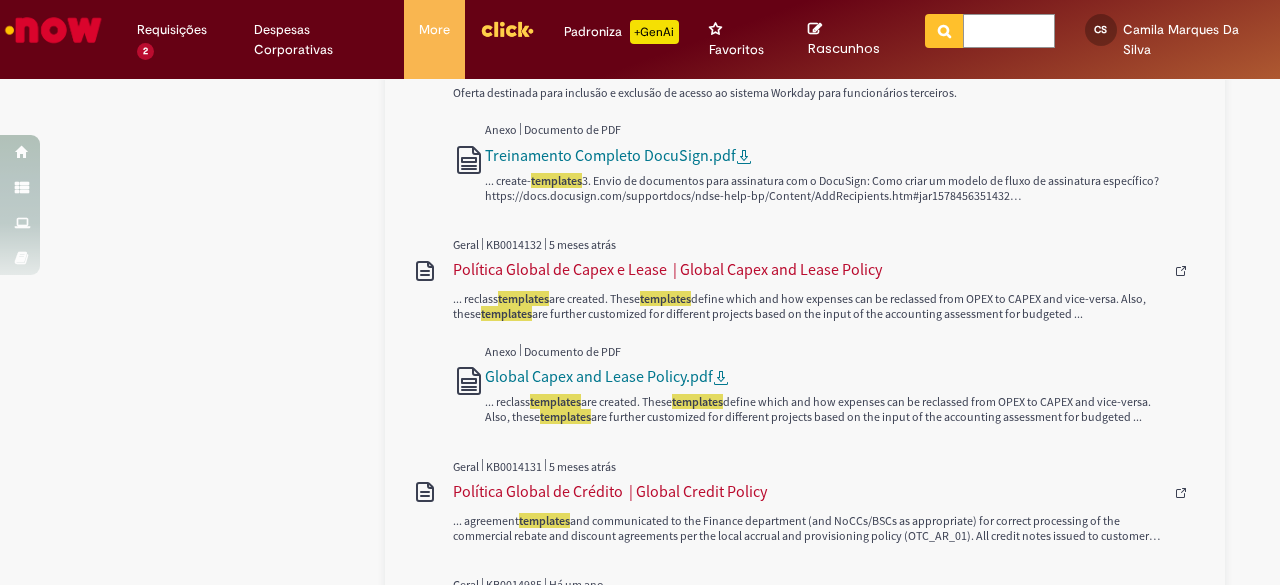 click at bounding box center [1009, 31] 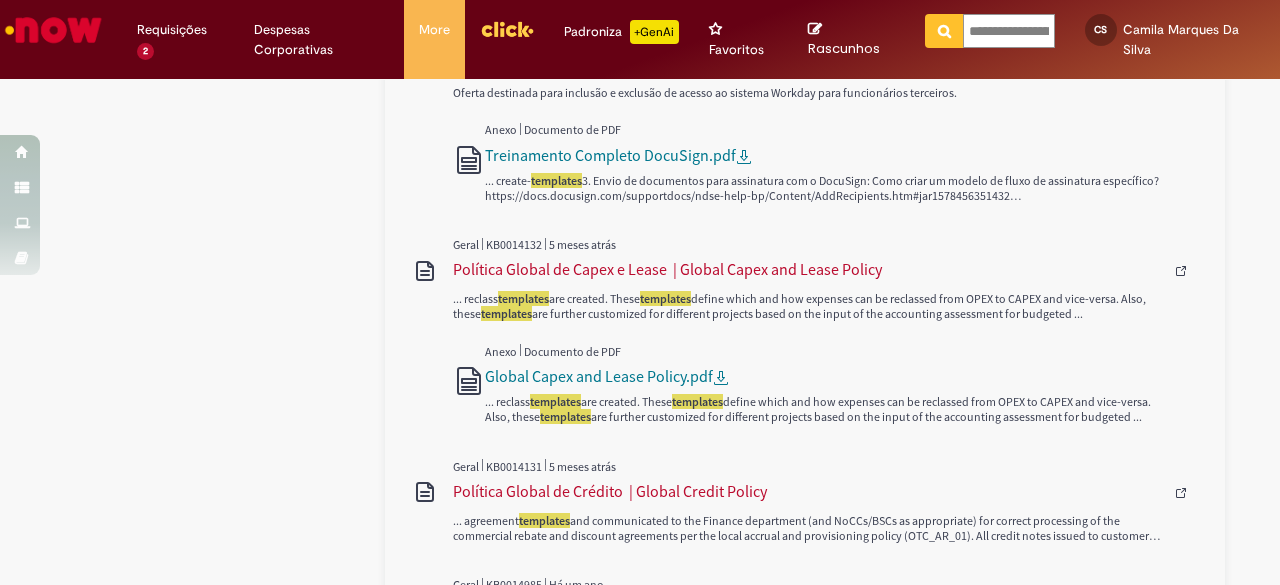 scroll, scrollTop: 0, scrollLeft: 135, axis: horizontal 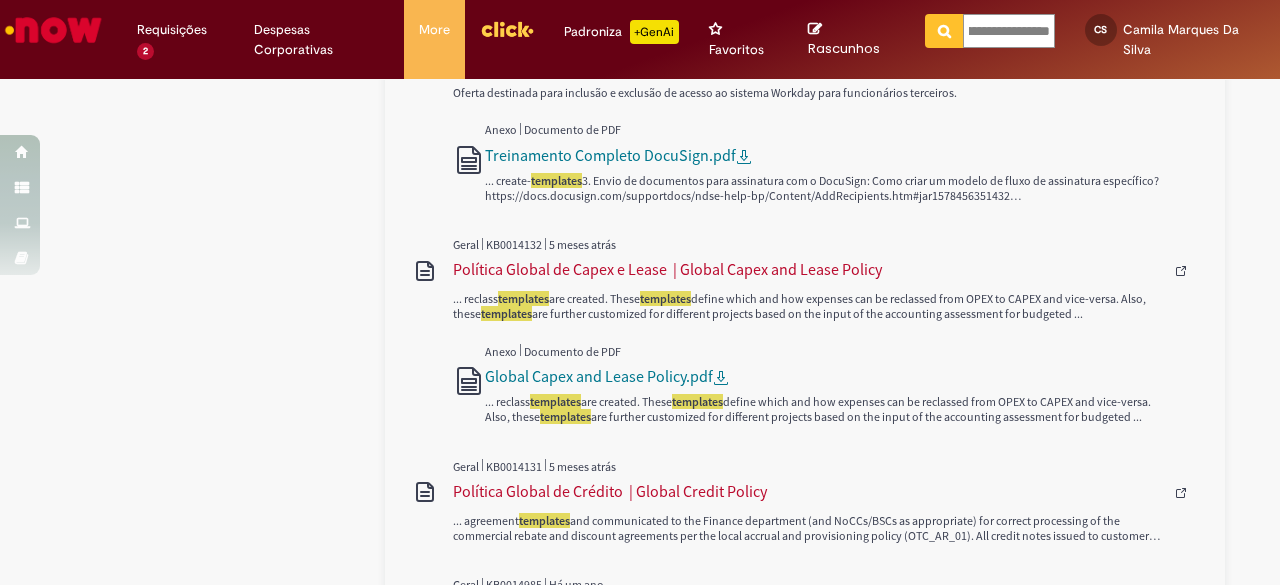 click at bounding box center (944, 31) 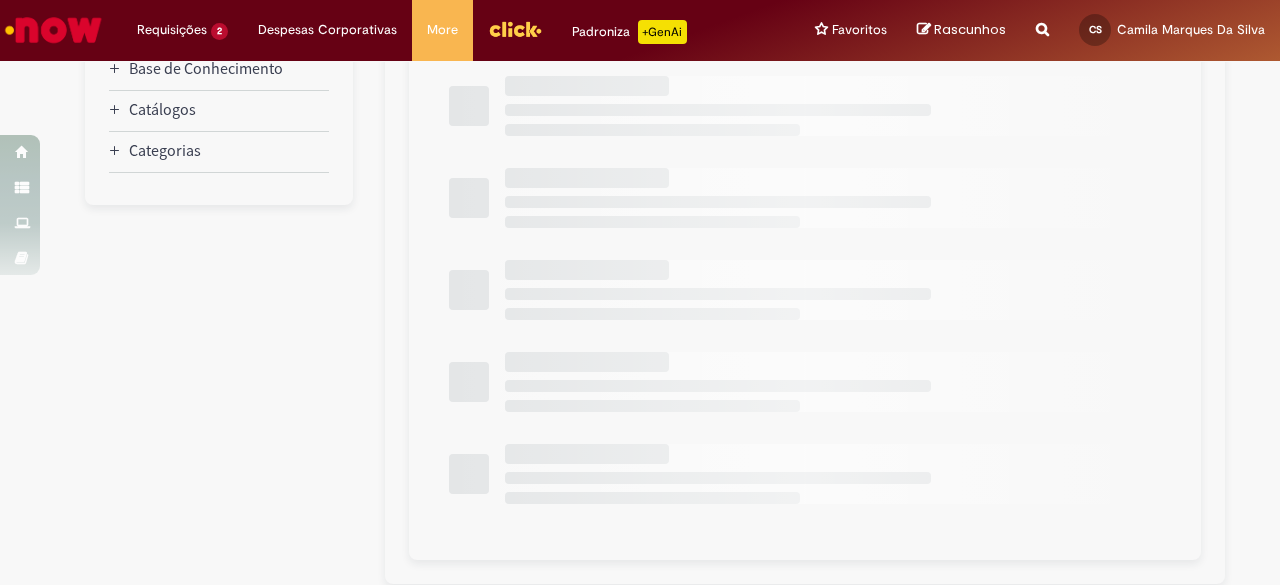type on "**********" 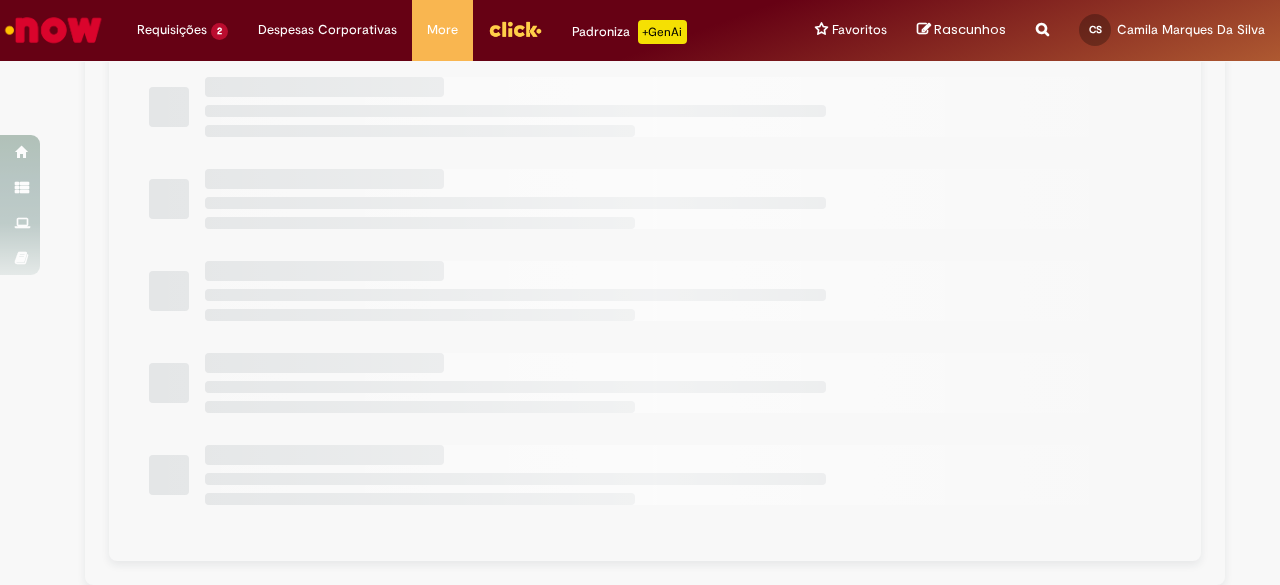 type on "**********" 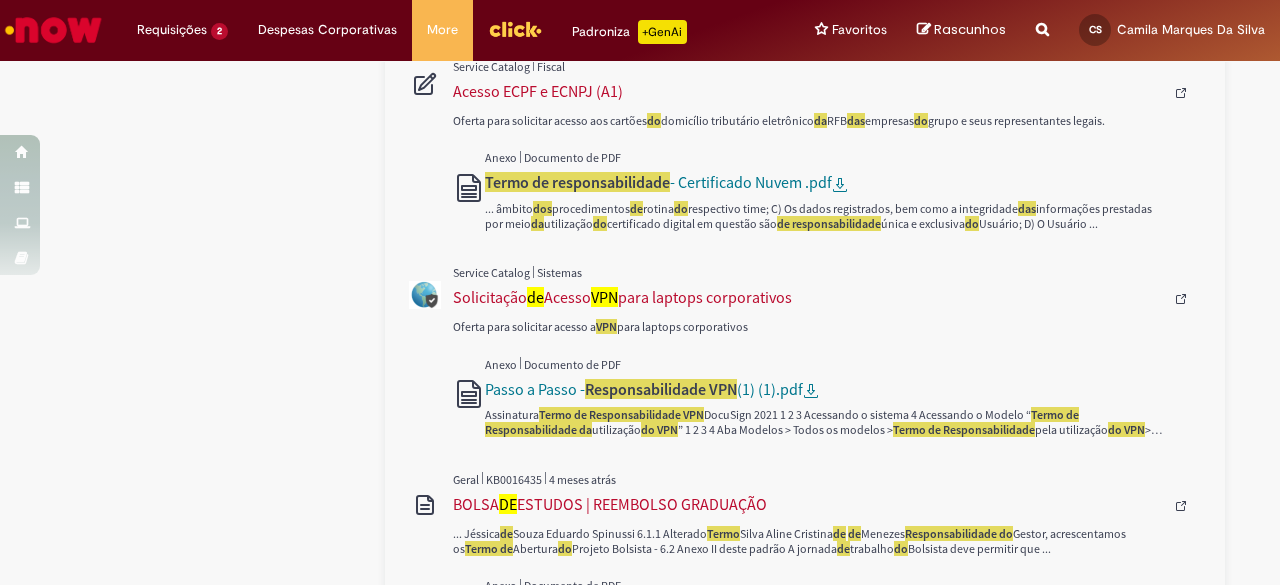 scroll, scrollTop: 1100, scrollLeft: 0, axis: vertical 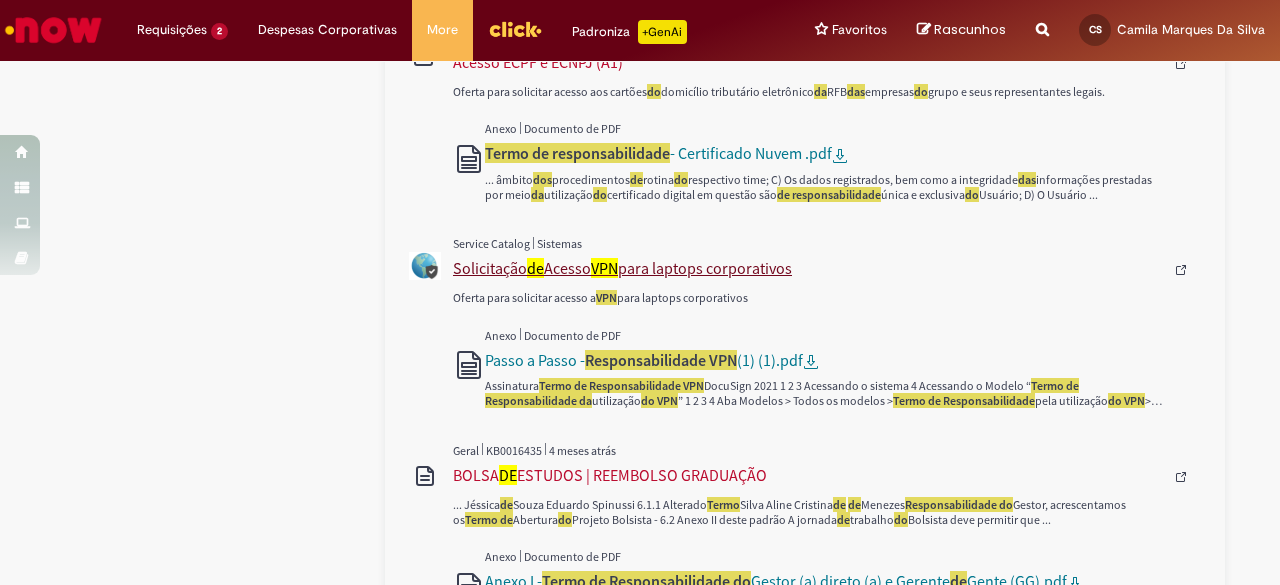 click on "Solicitação  de  Acesso  VPN  para laptops corporativos" at bounding box center [808, 268] 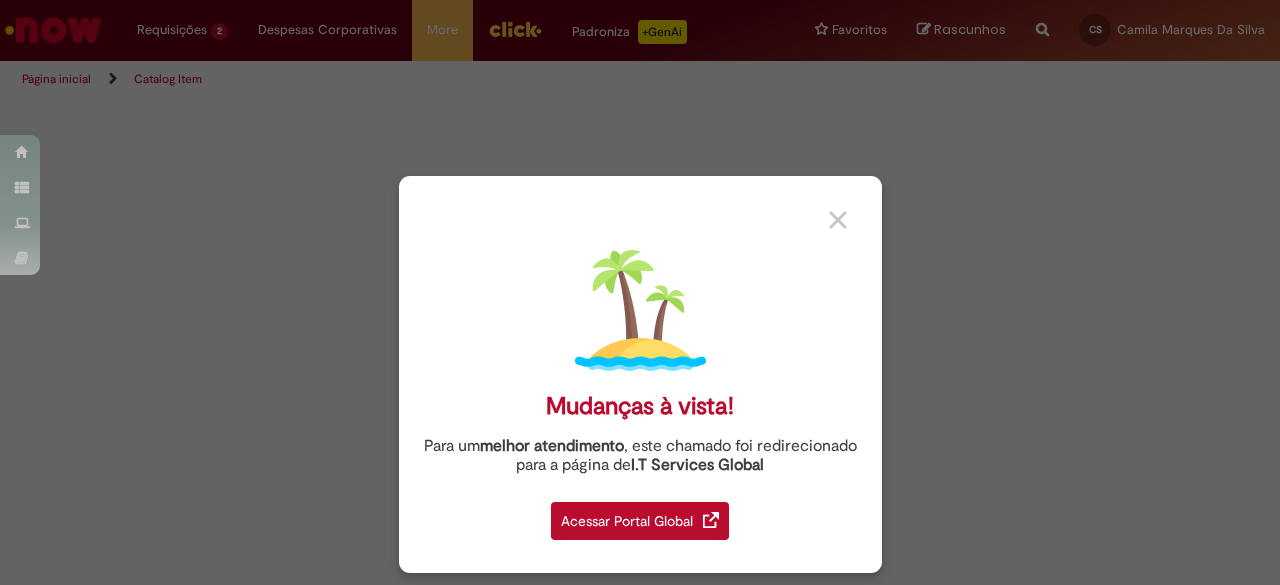 scroll, scrollTop: 0, scrollLeft: 0, axis: both 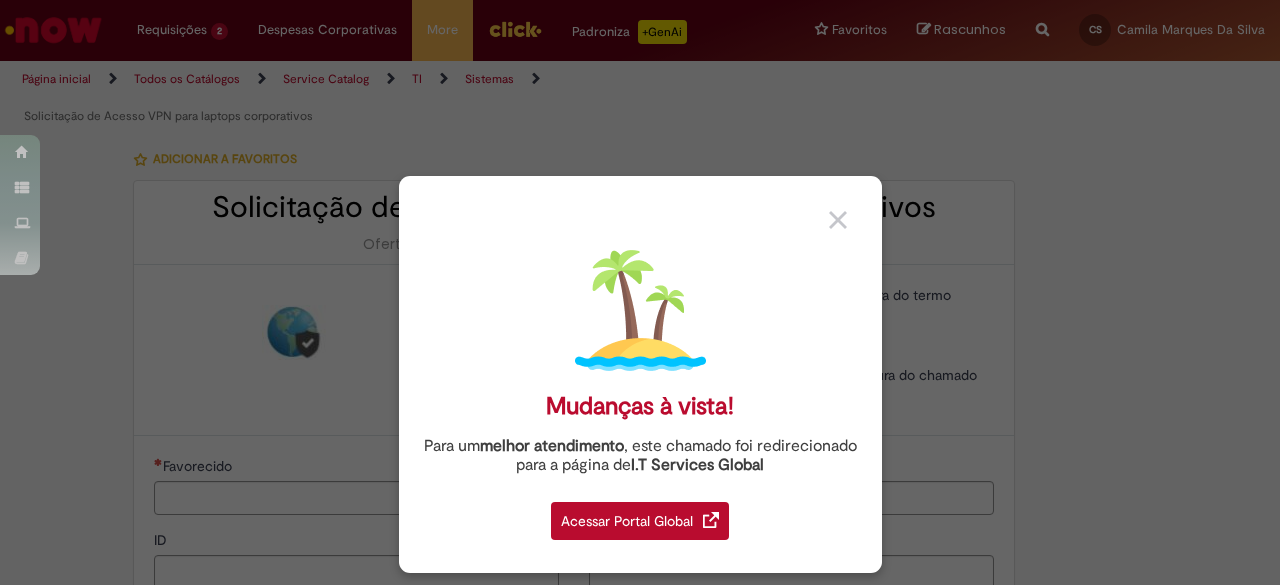 type on "********" 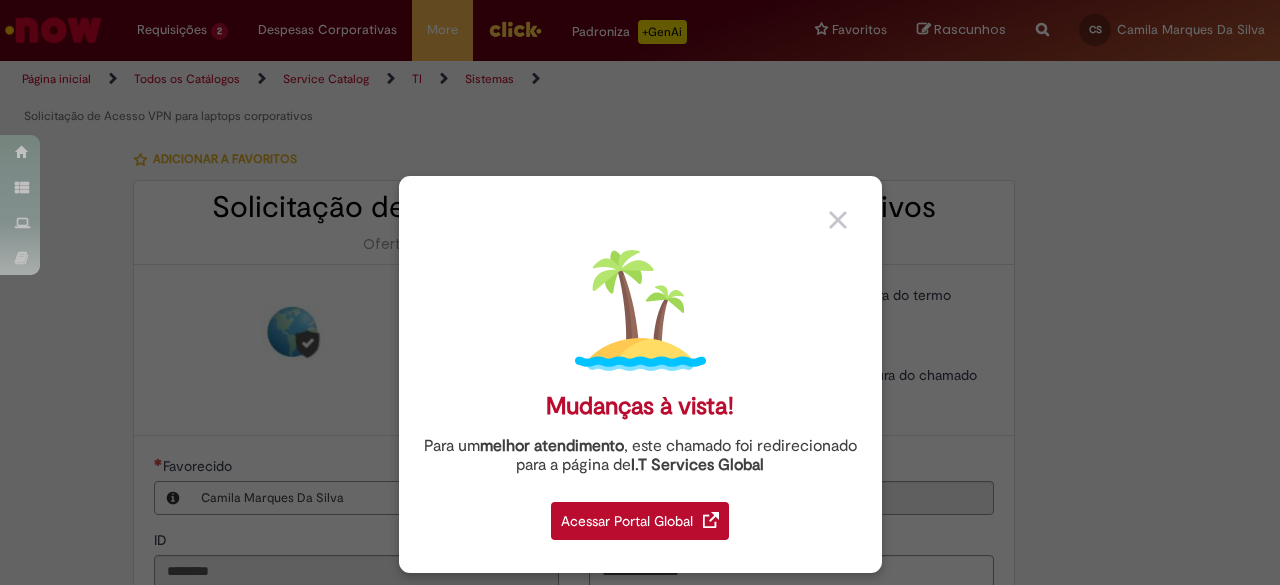 type on "**********" 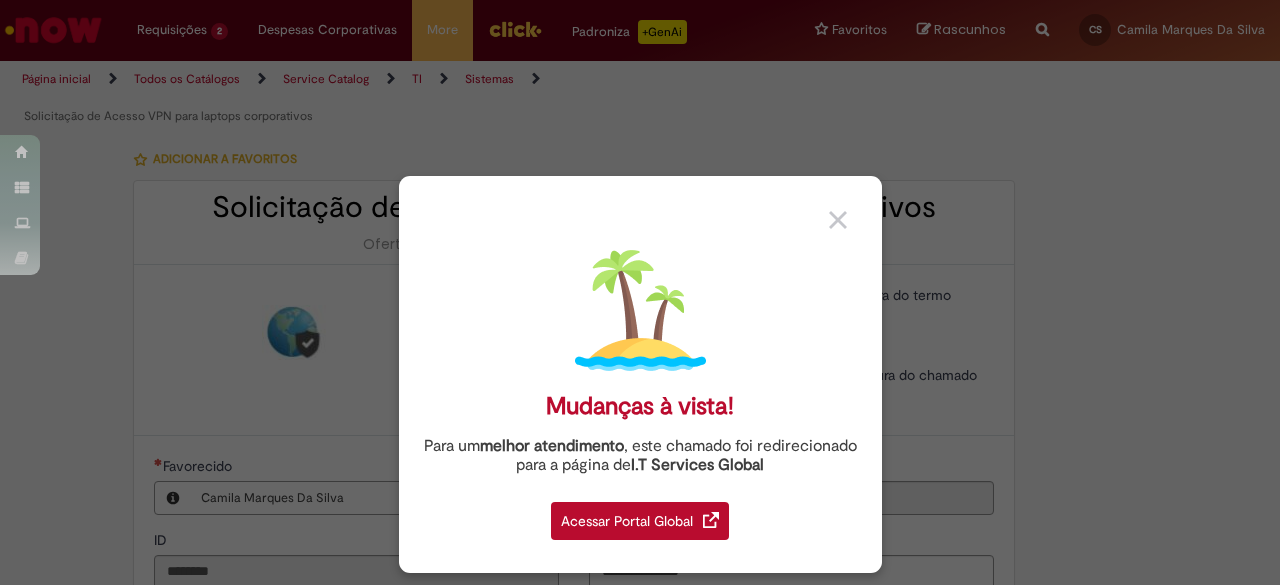 type on "**********" 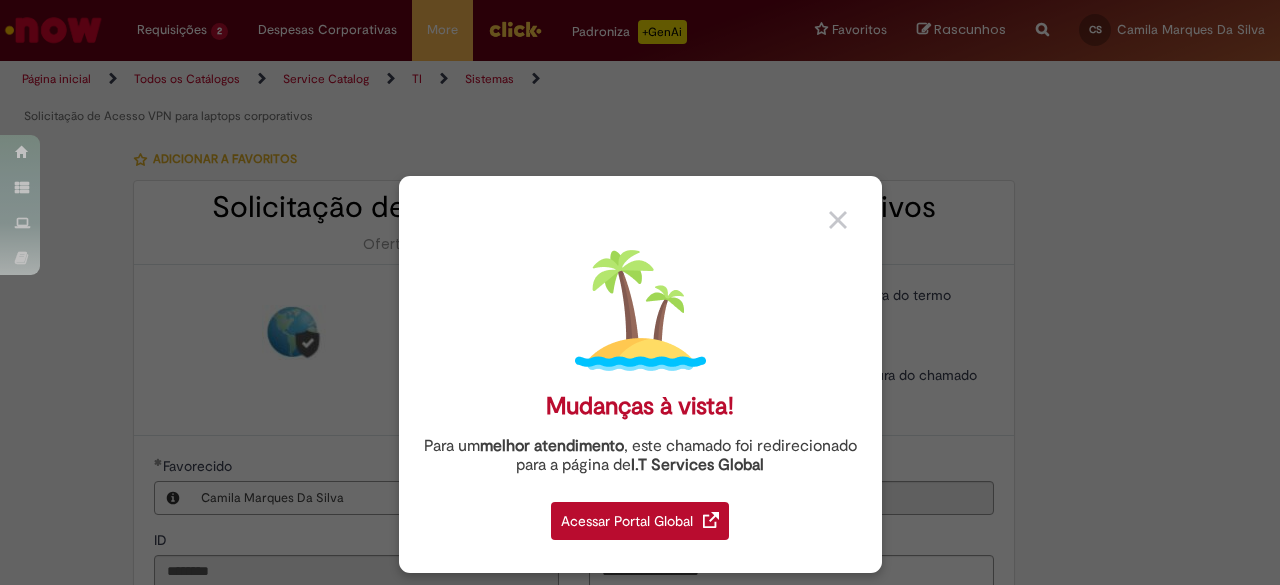 click on "Acessar Portal Global" at bounding box center (640, 521) 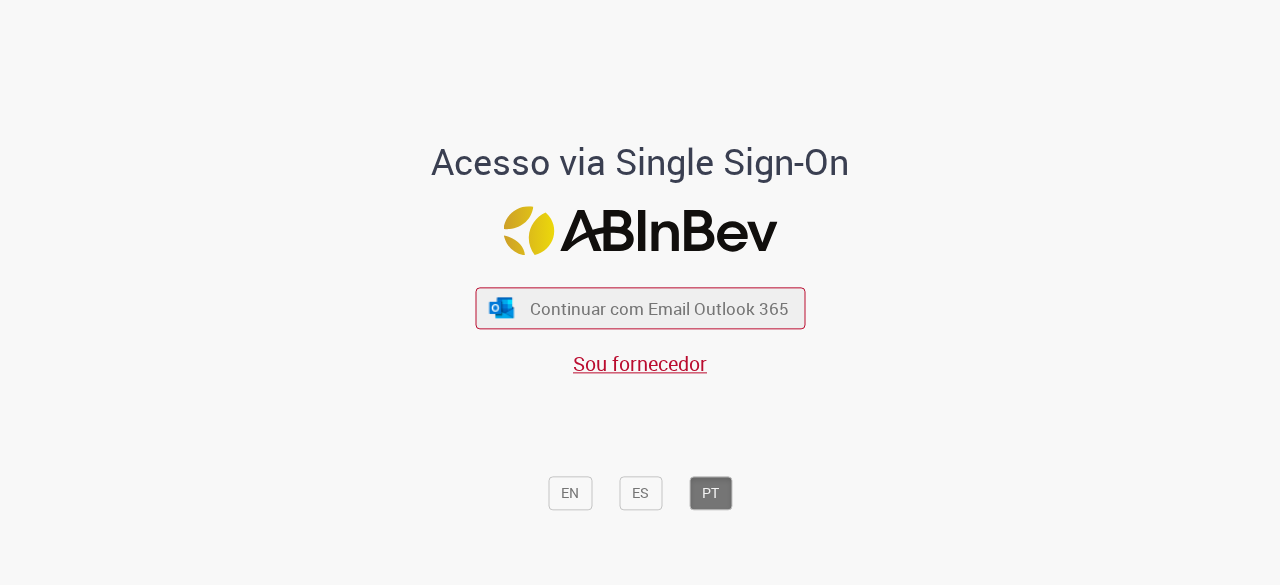 scroll, scrollTop: 0, scrollLeft: 0, axis: both 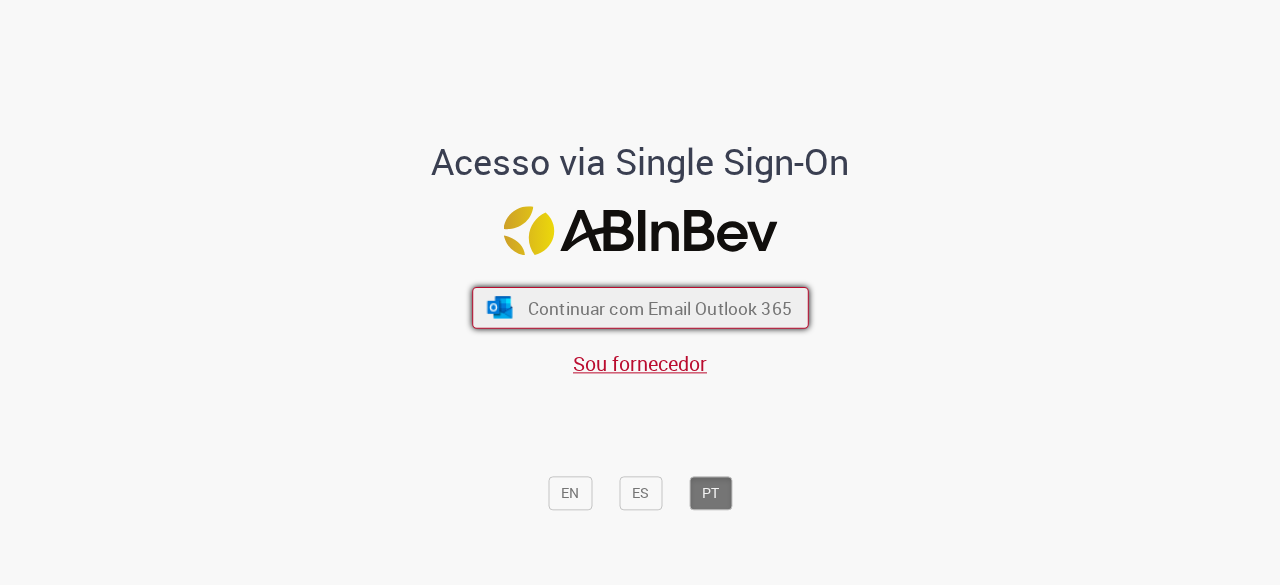 click on "Continuar com Email Outlook 365" at bounding box center (640, 308) 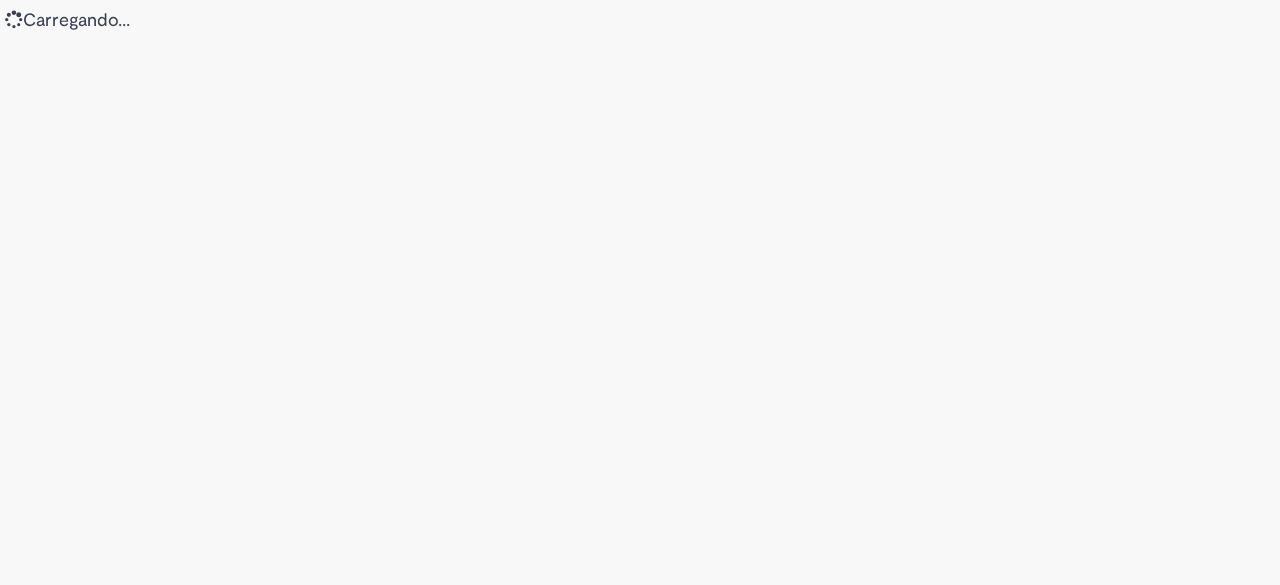 scroll, scrollTop: 0, scrollLeft: 0, axis: both 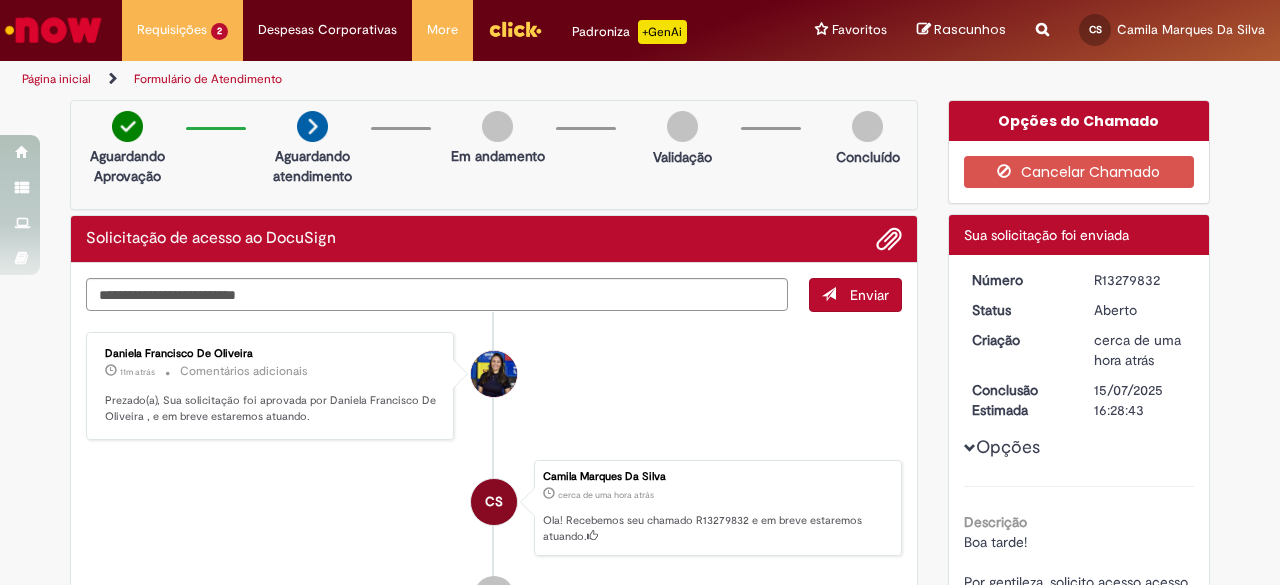 click on "Reportar problema
Artigos
Não encontrou base de conhecimento
Catálogo
Não foram encontradas ofertas
Comunidade
Nenhum resultado encontrado na comunidade" at bounding box center [1042, 30] 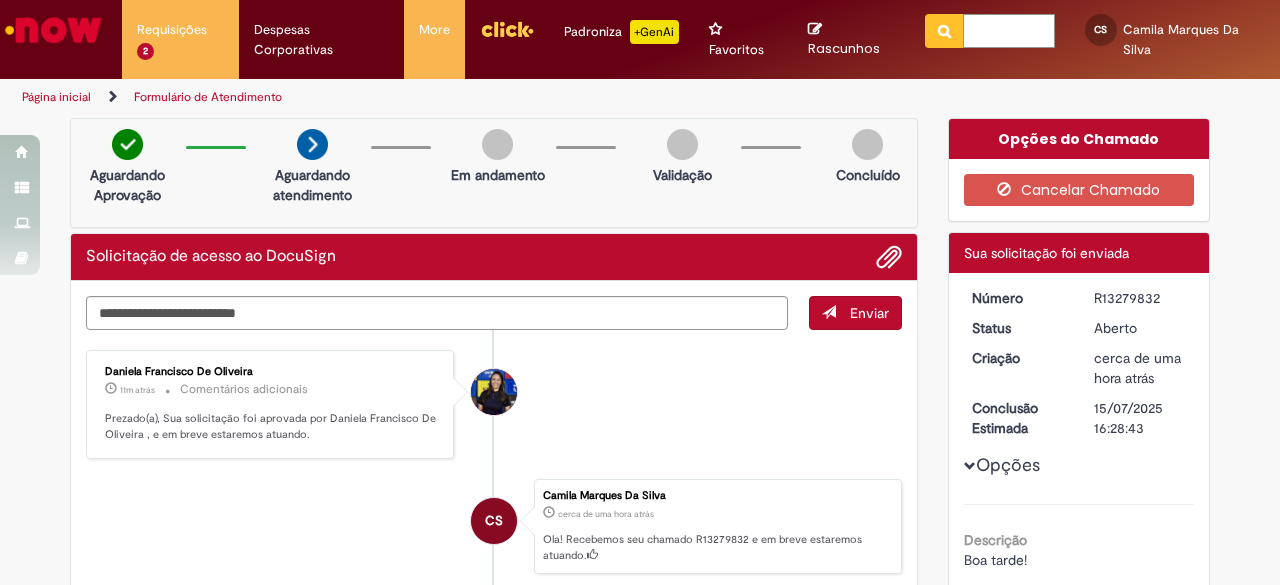 click at bounding box center [1009, 31] 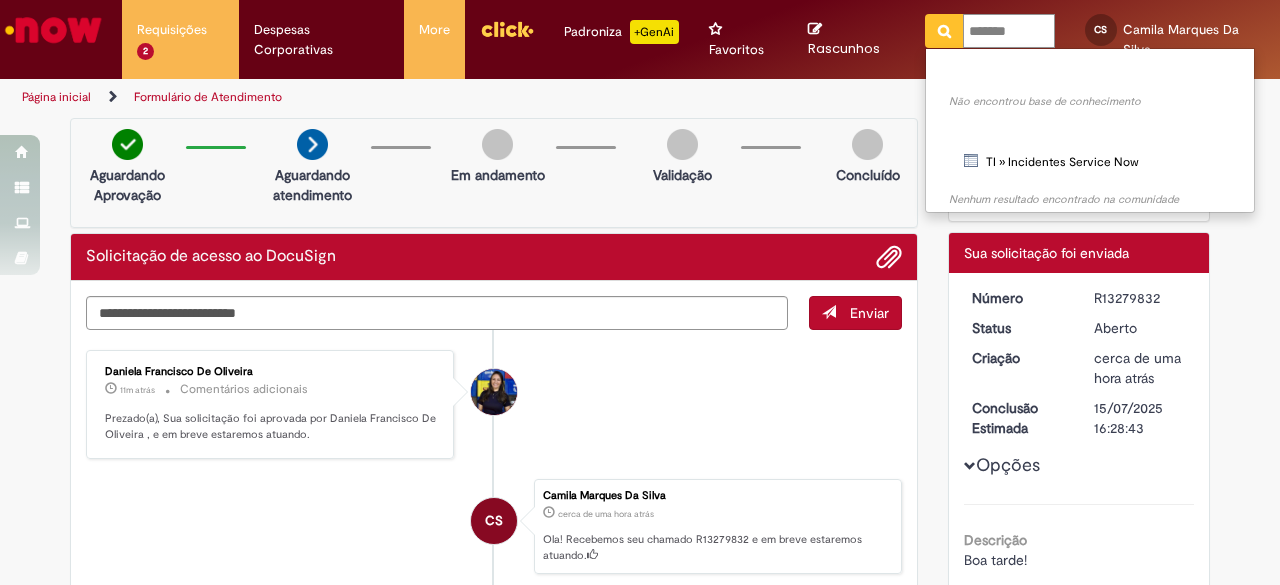 type on "********" 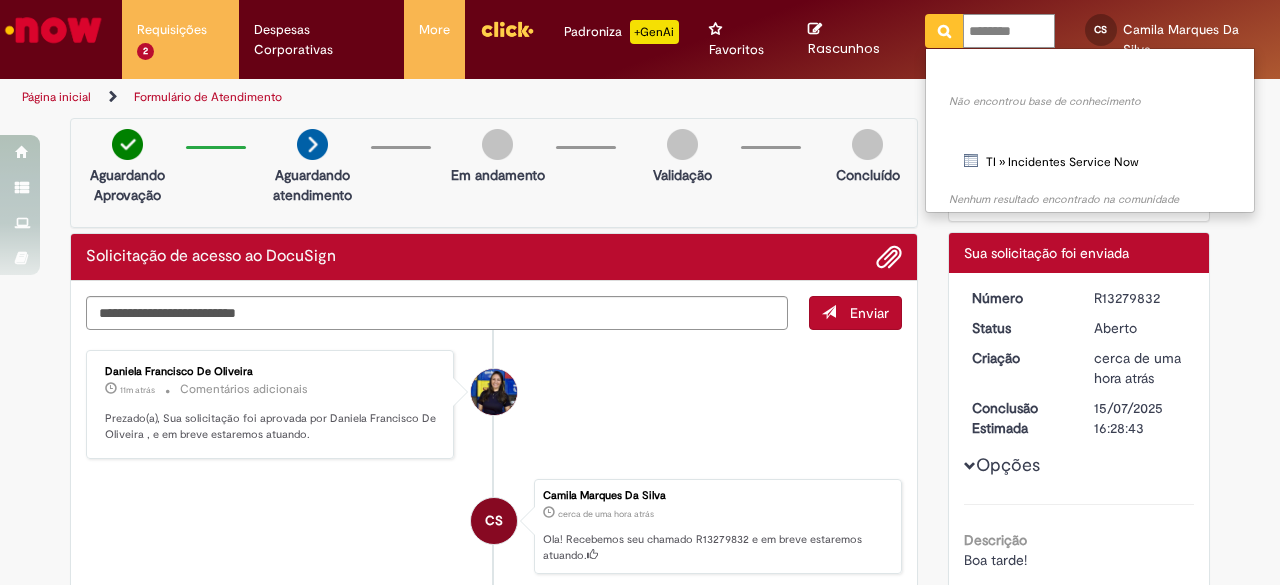 click at bounding box center [944, 31] 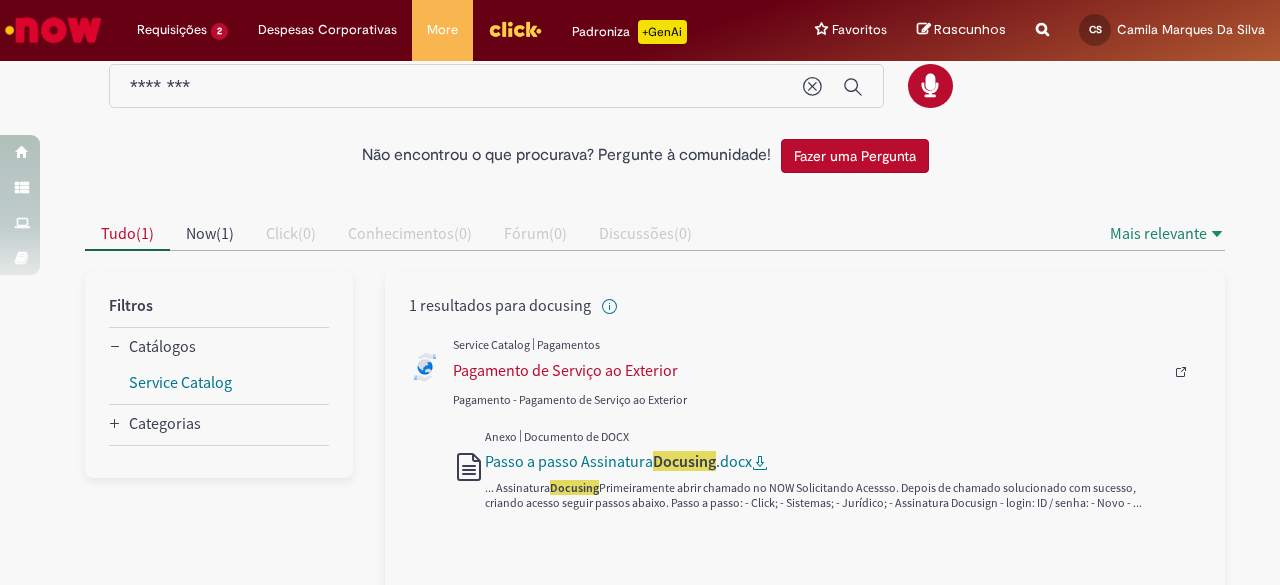 scroll, scrollTop: 62, scrollLeft: 0, axis: vertical 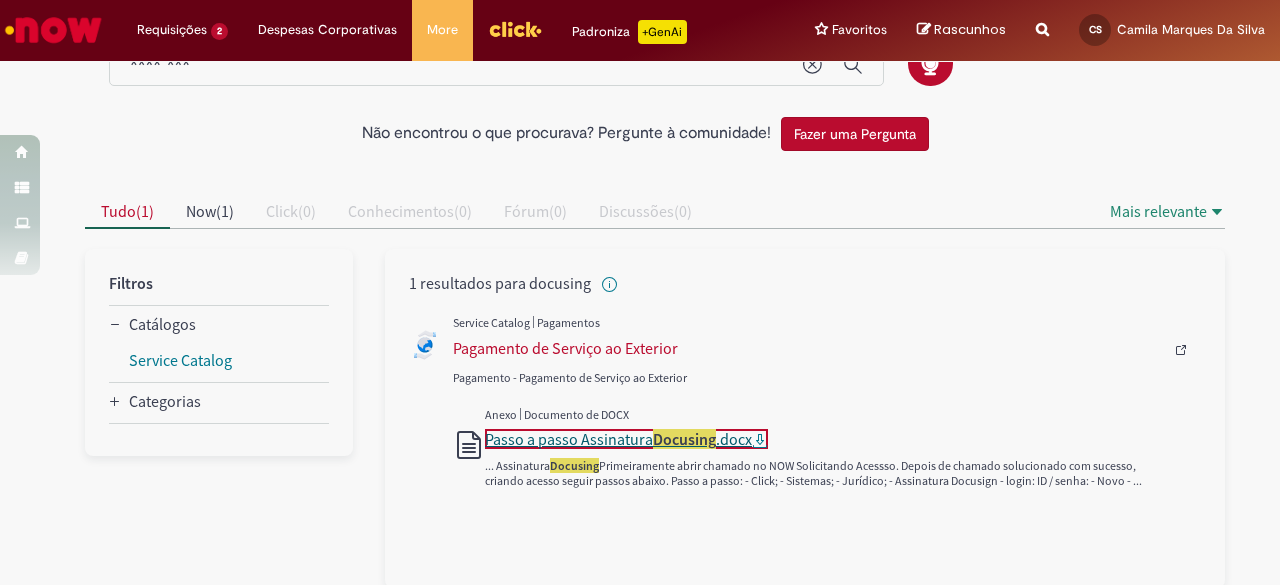 click on "Passo a passo Assinatura  Docusing .docx" at bounding box center [618, 439] 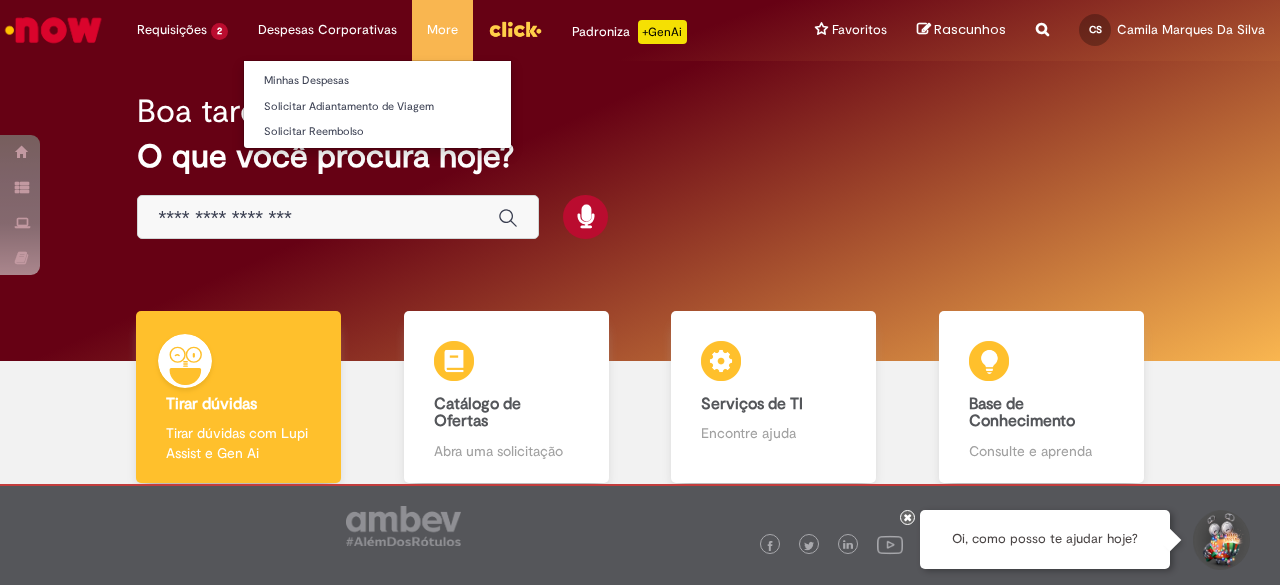scroll, scrollTop: 0, scrollLeft: 0, axis: both 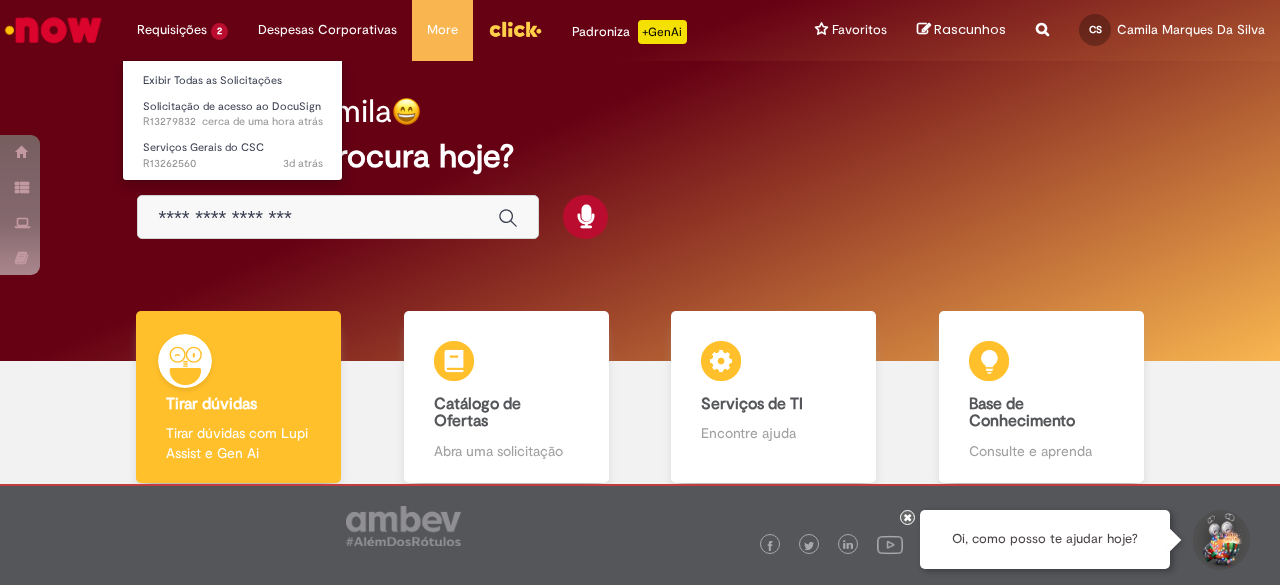 click on "Requisições   2
Exibir Todas as Solicitações
Solicitação de acesso ao DocuSign
cerca de uma hora atrás cerca de uma hora atrás  R13279832
Serviços Gerais do CSC
3d atrás 3 dias atrás  R13262560" at bounding box center [182, 30] 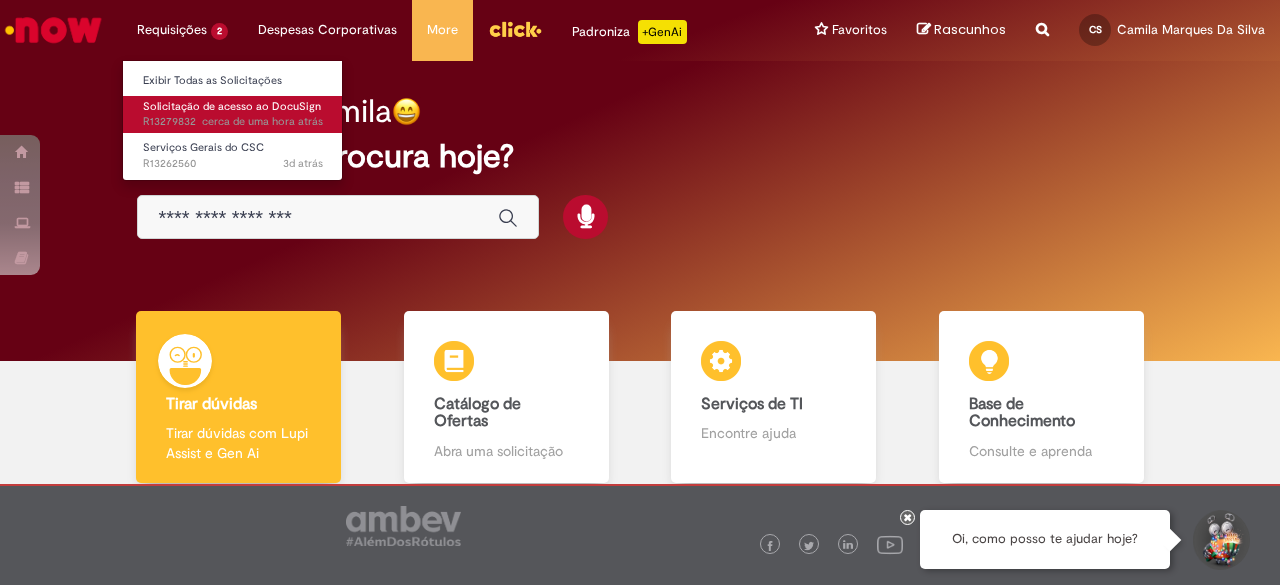 click on "Solicitação de acesso ao DocuSign" at bounding box center (232, 106) 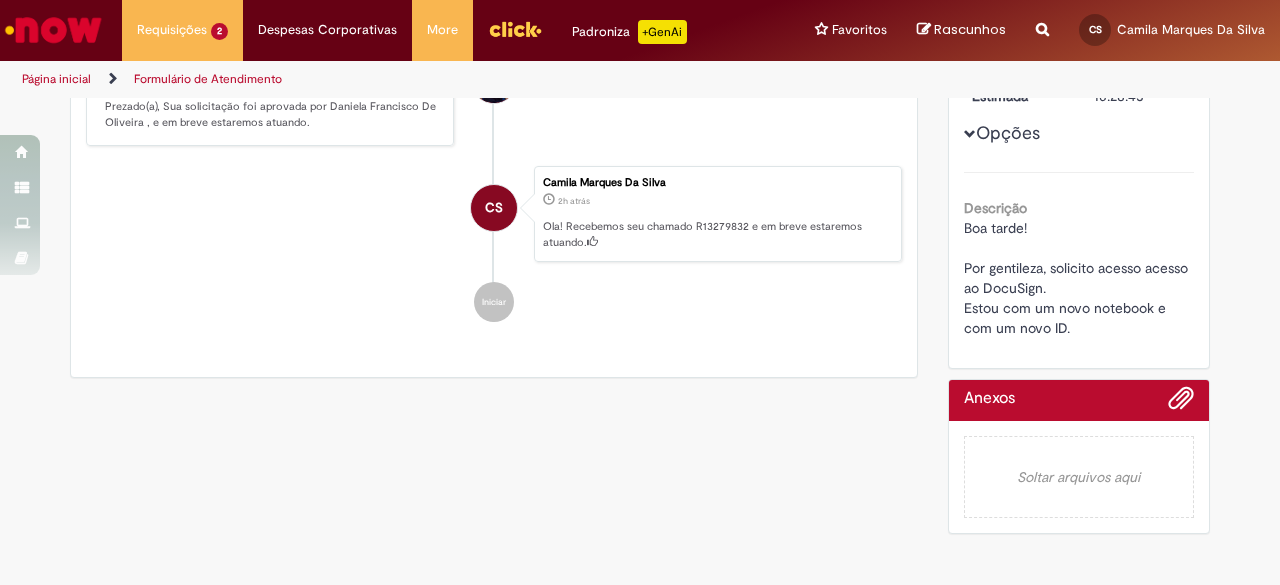 scroll, scrollTop: 0, scrollLeft: 0, axis: both 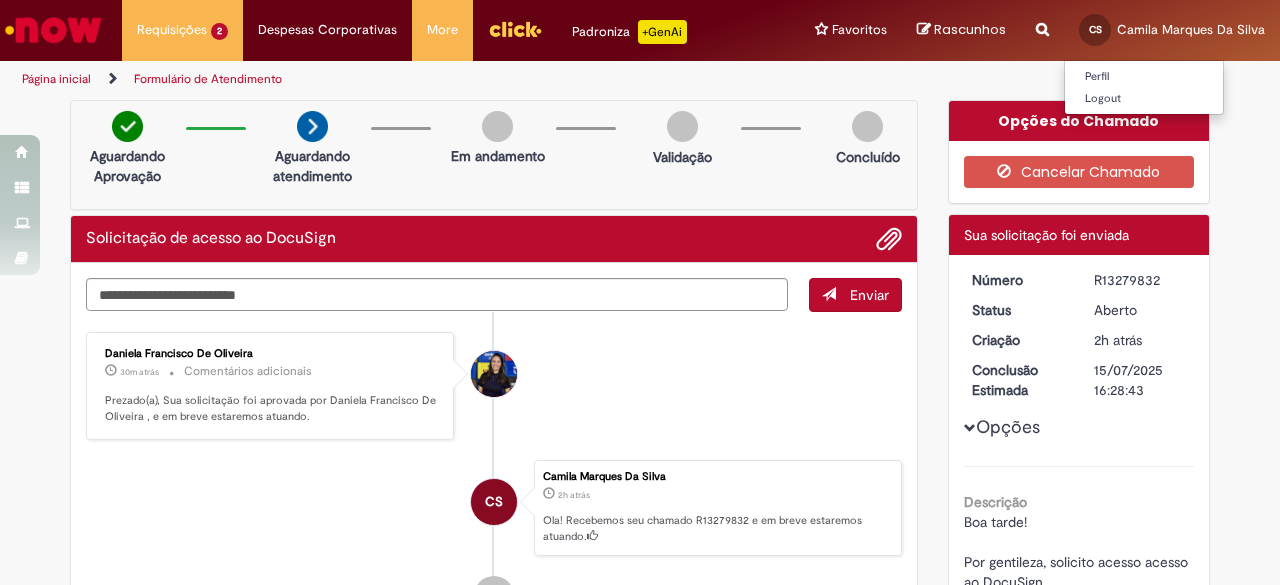 click on "CS   [FIRST] [LAST]" at bounding box center (1172, 30) 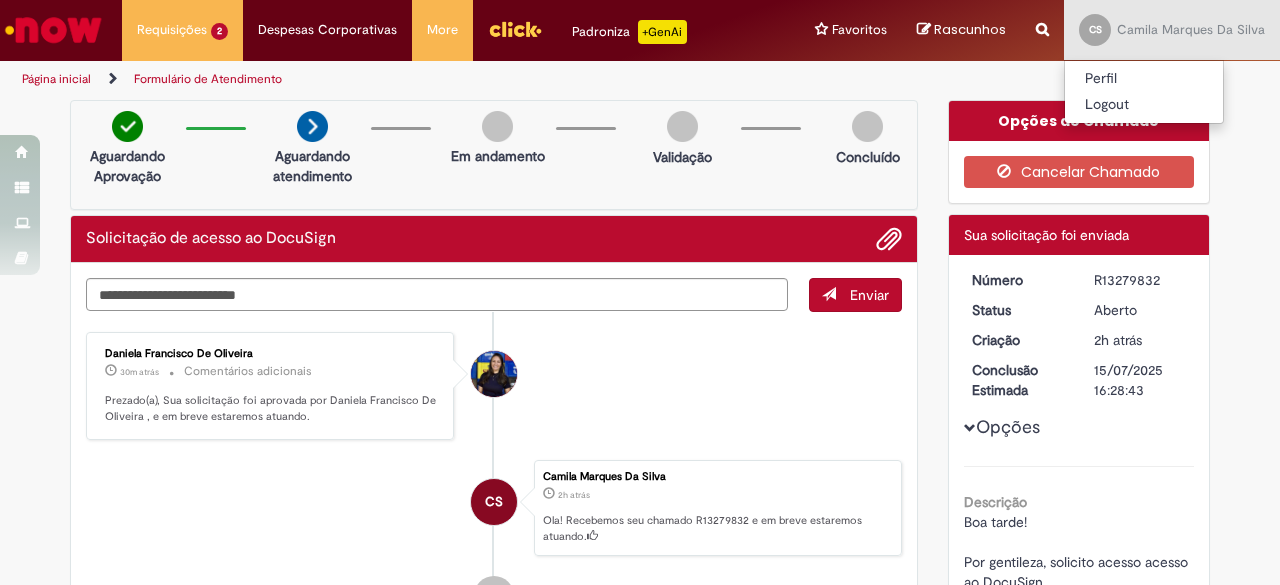 click on "[FIRST] [MIDDLE] [LAST]
30m atrás 30 minutos atrás     Comentários adicionais
Prezado(a), Sua solicitação foi aprovada por [FIRST] [MIDDLE] [LAST] , e em breve estaremos atuando." at bounding box center (494, 386) 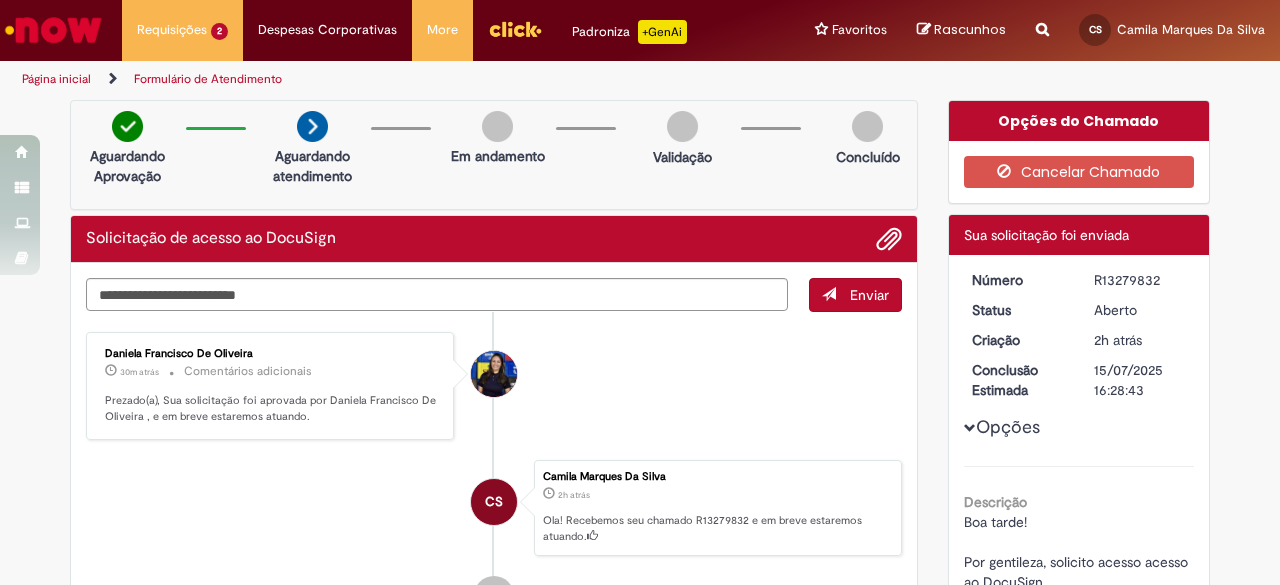 click at bounding box center [970, 428] 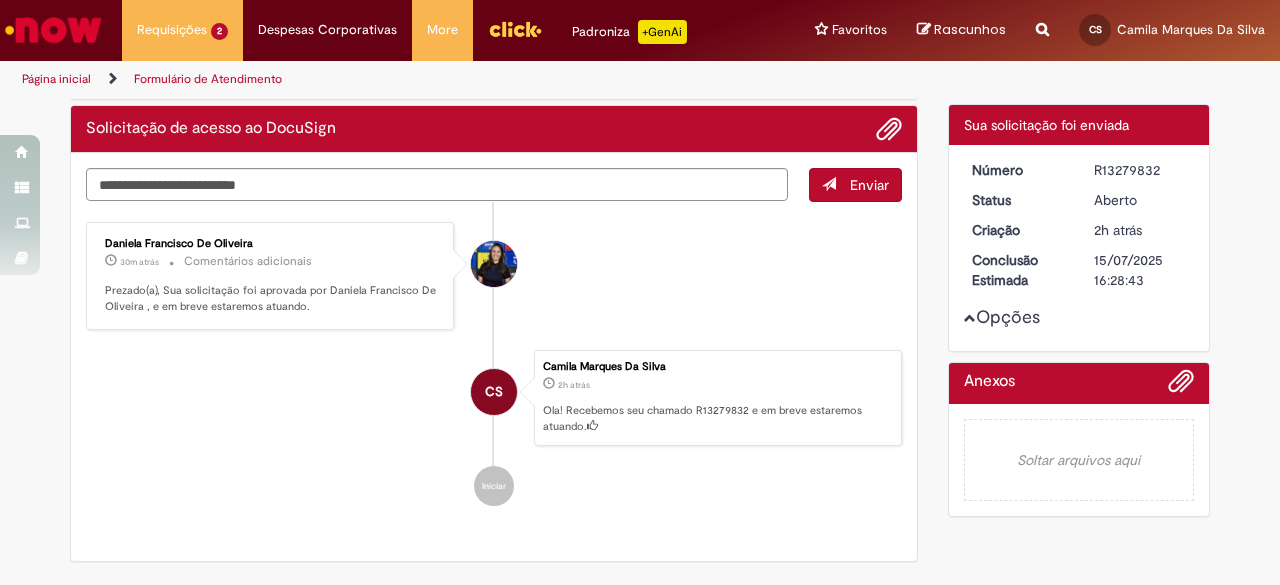 scroll, scrollTop: 200, scrollLeft: 0, axis: vertical 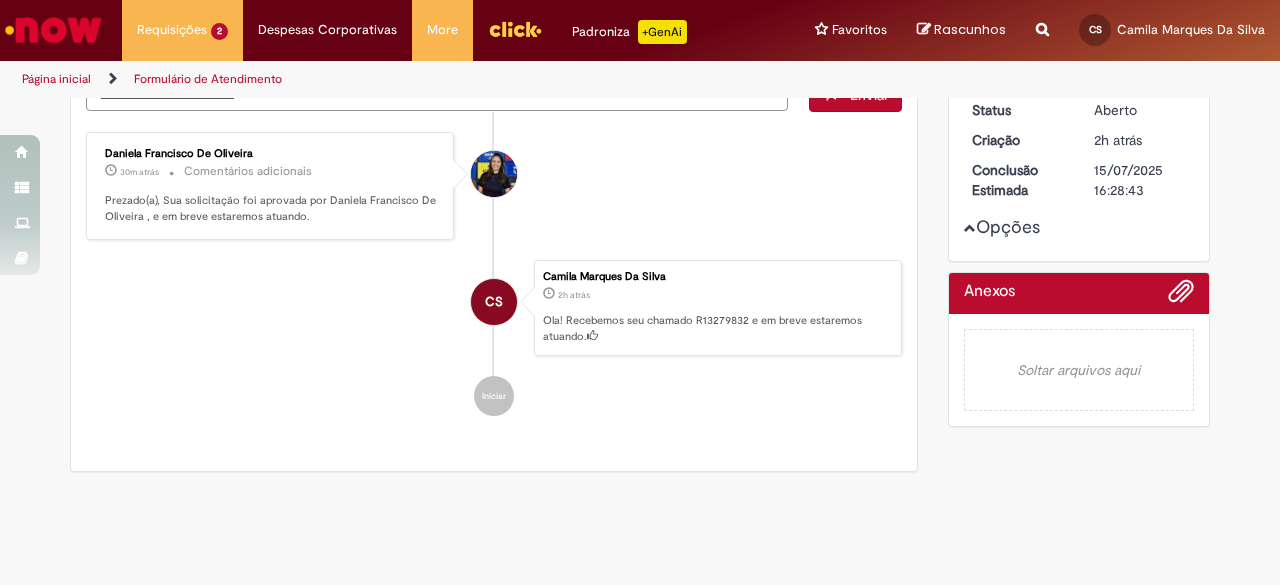 click at bounding box center (970, 228) 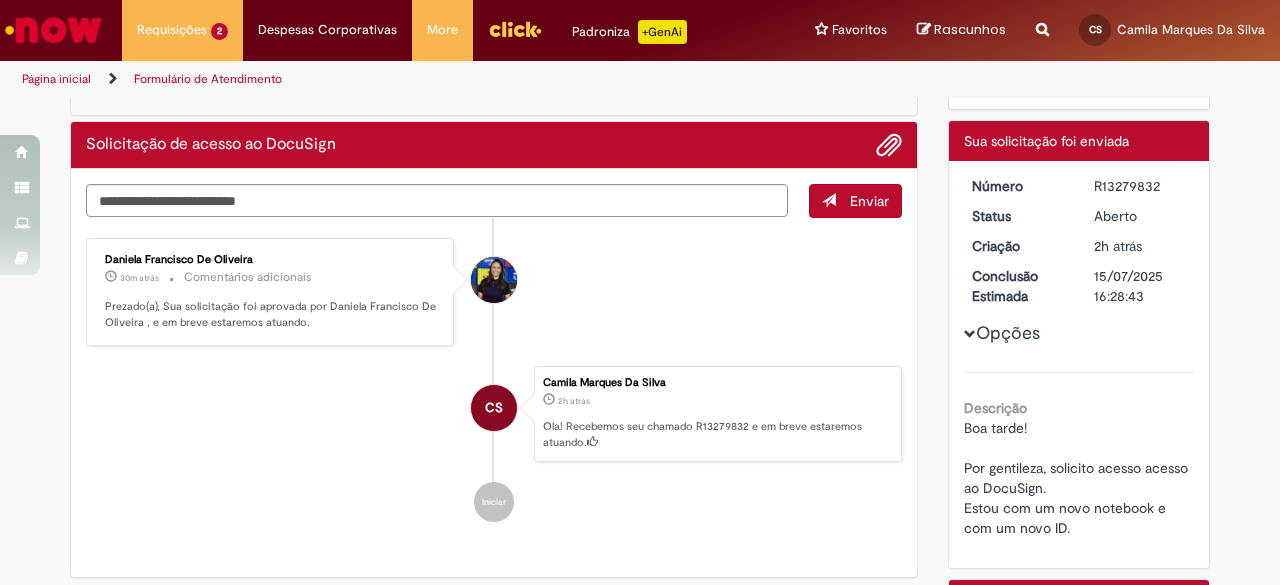 scroll, scrollTop: 0, scrollLeft: 0, axis: both 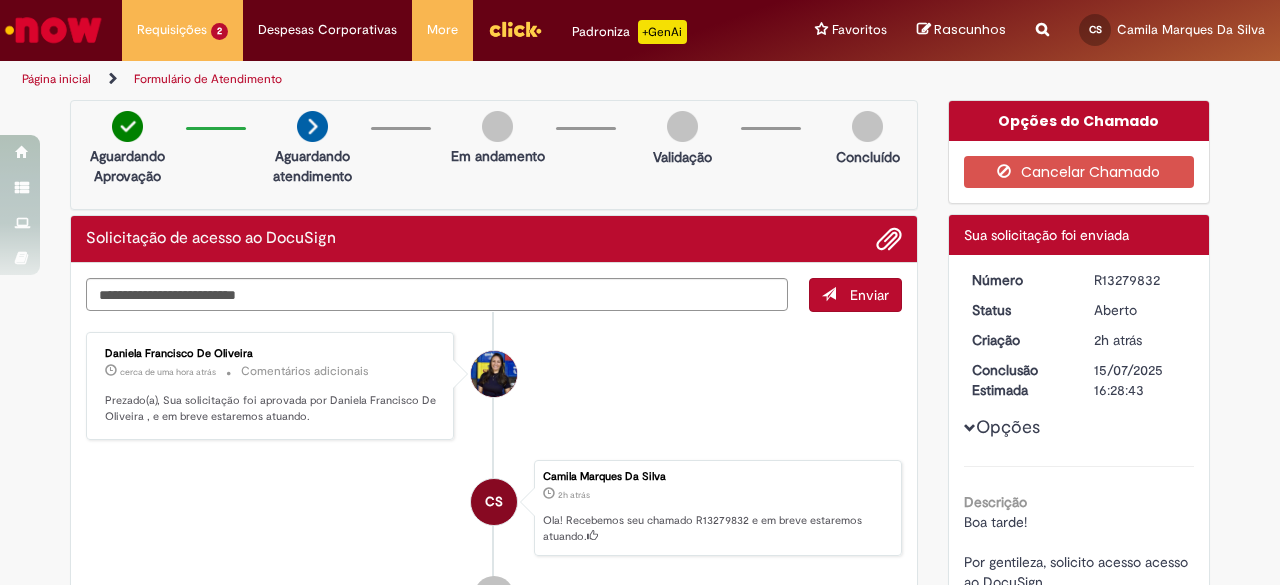 click at bounding box center [53, 30] 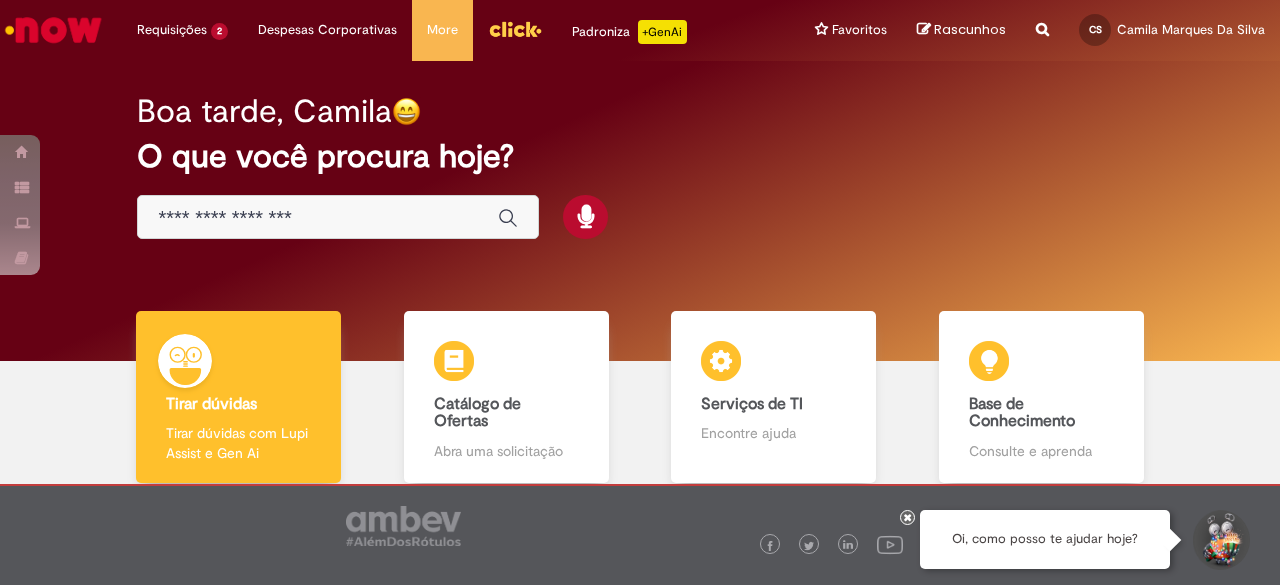 scroll, scrollTop: 0, scrollLeft: 0, axis: both 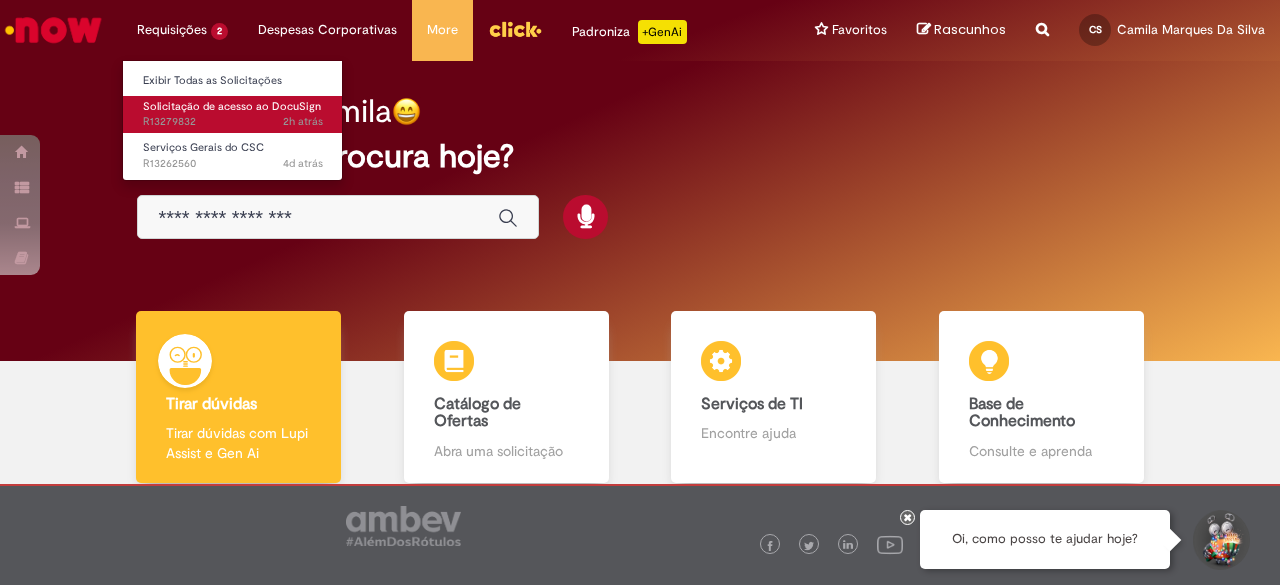 click on "Solicitação de acesso ao DocuSign" at bounding box center [232, 106] 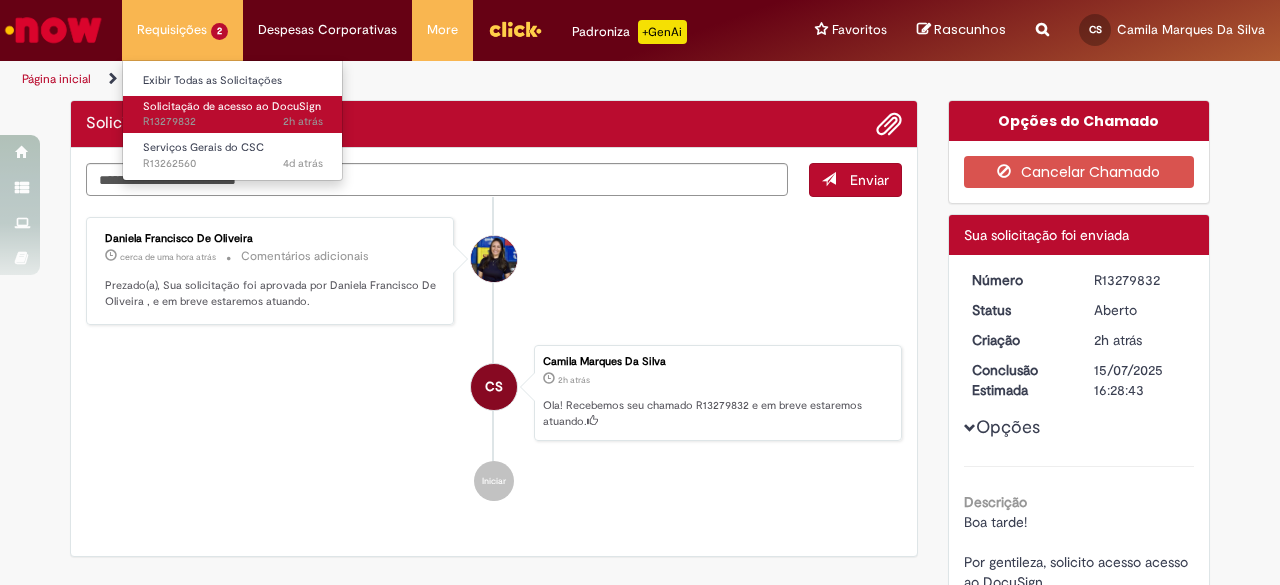 click on "Solicitação de acesso ao DocuSign" at bounding box center [232, 106] 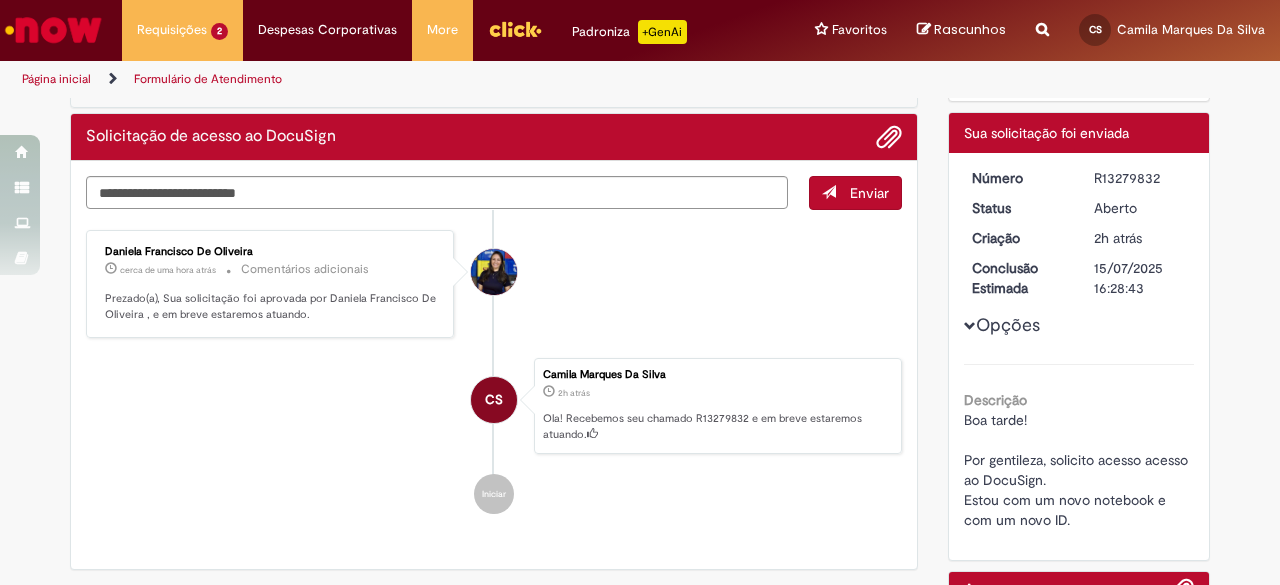 scroll, scrollTop: 0, scrollLeft: 0, axis: both 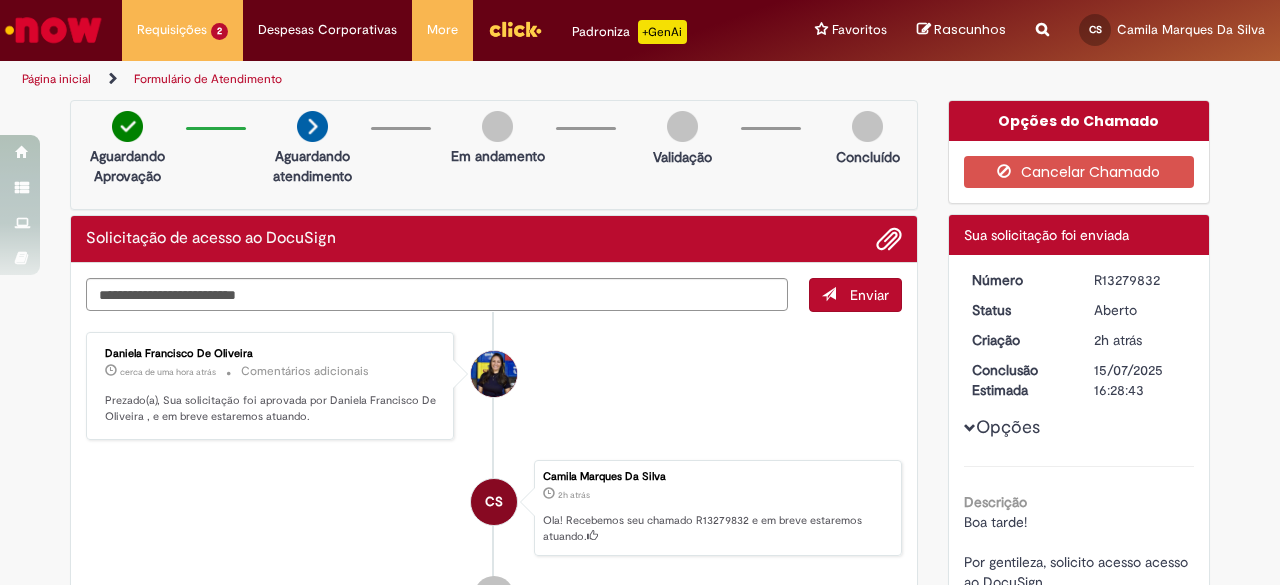click on "Daniela Francisco De Oliveira
cerca de uma hora atrás cerca de uma hora atrás     Comentários adicionais
Prezado(a), Sua solicitação foi aprovada por Daniela Francisco De Oliveira , e em breve estaremos atuando.
CS
Camila Marques Da Silva
2h atrás 2 horas atrás
Ola! Recebemos seu chamado R13279832 e em breve estaremos atuando.
Iniciar" at bounding box center (494, 474) 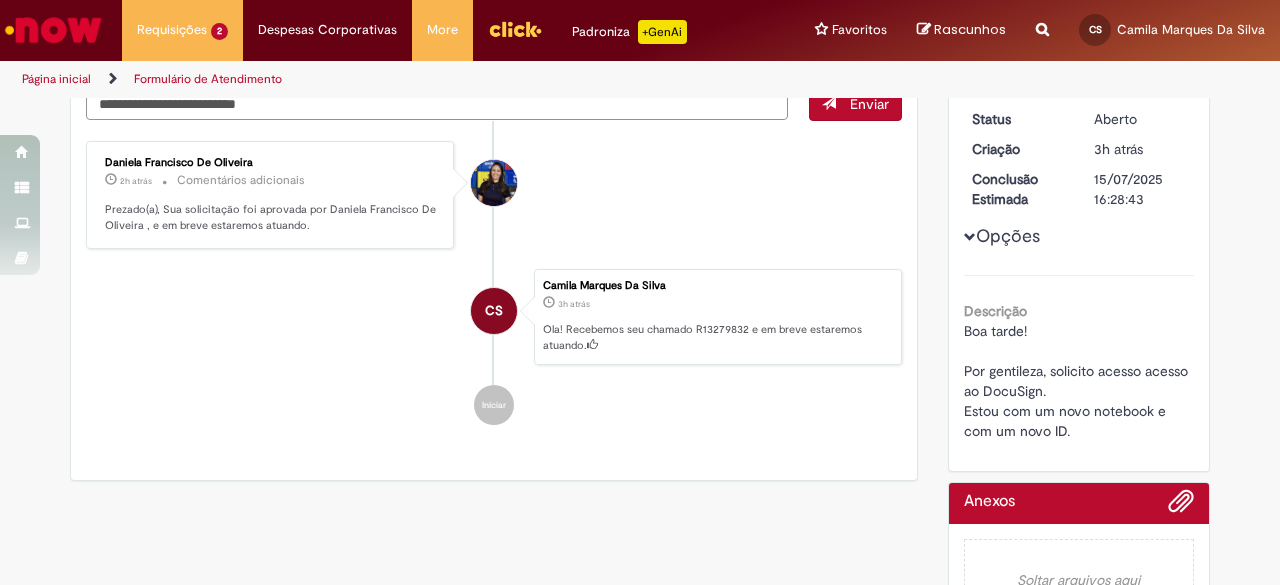 scroll, scrollTop: 193, scrollLeft: 0, axis: vertical 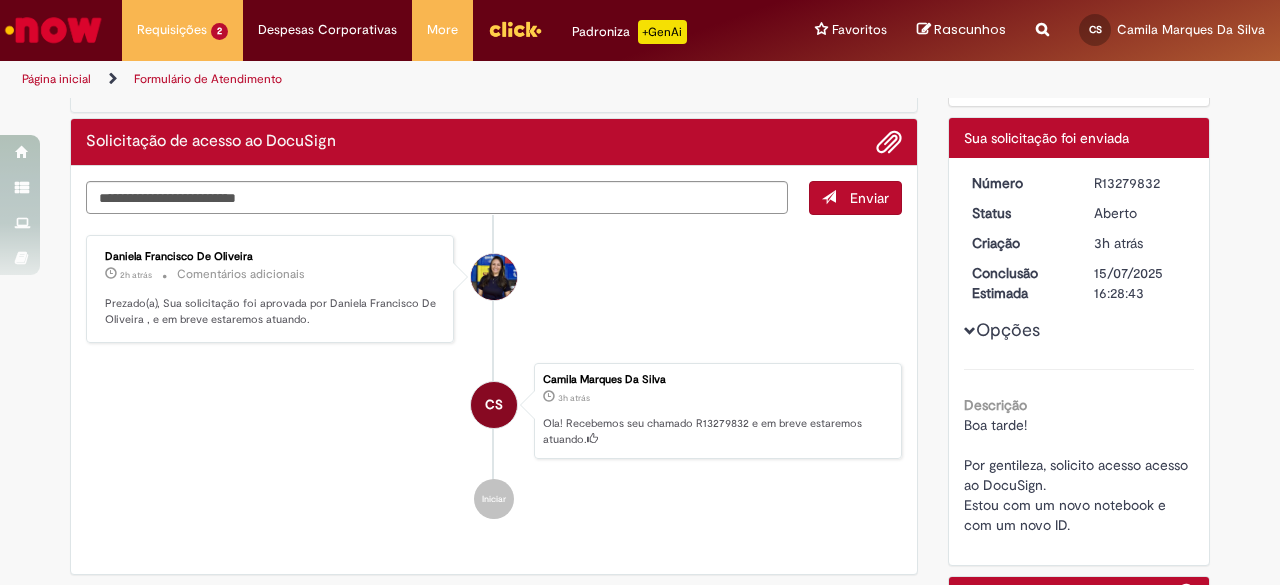 click at bounding box center [53, 30] 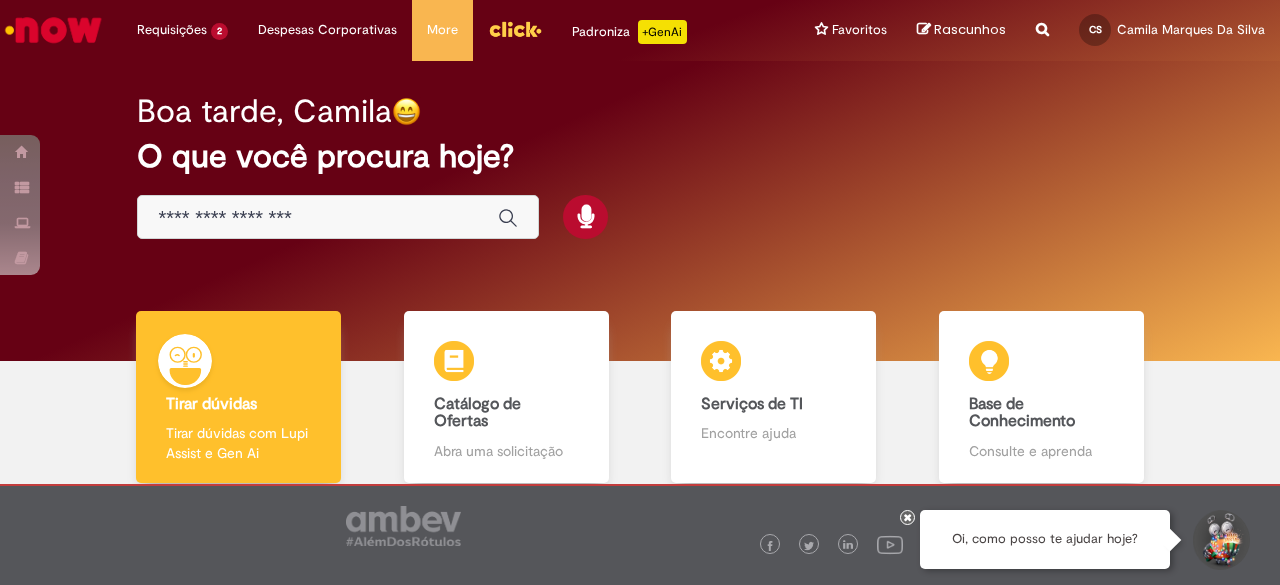 scroll, scrollTop: 0, scrollLeft: 0, axis: both 